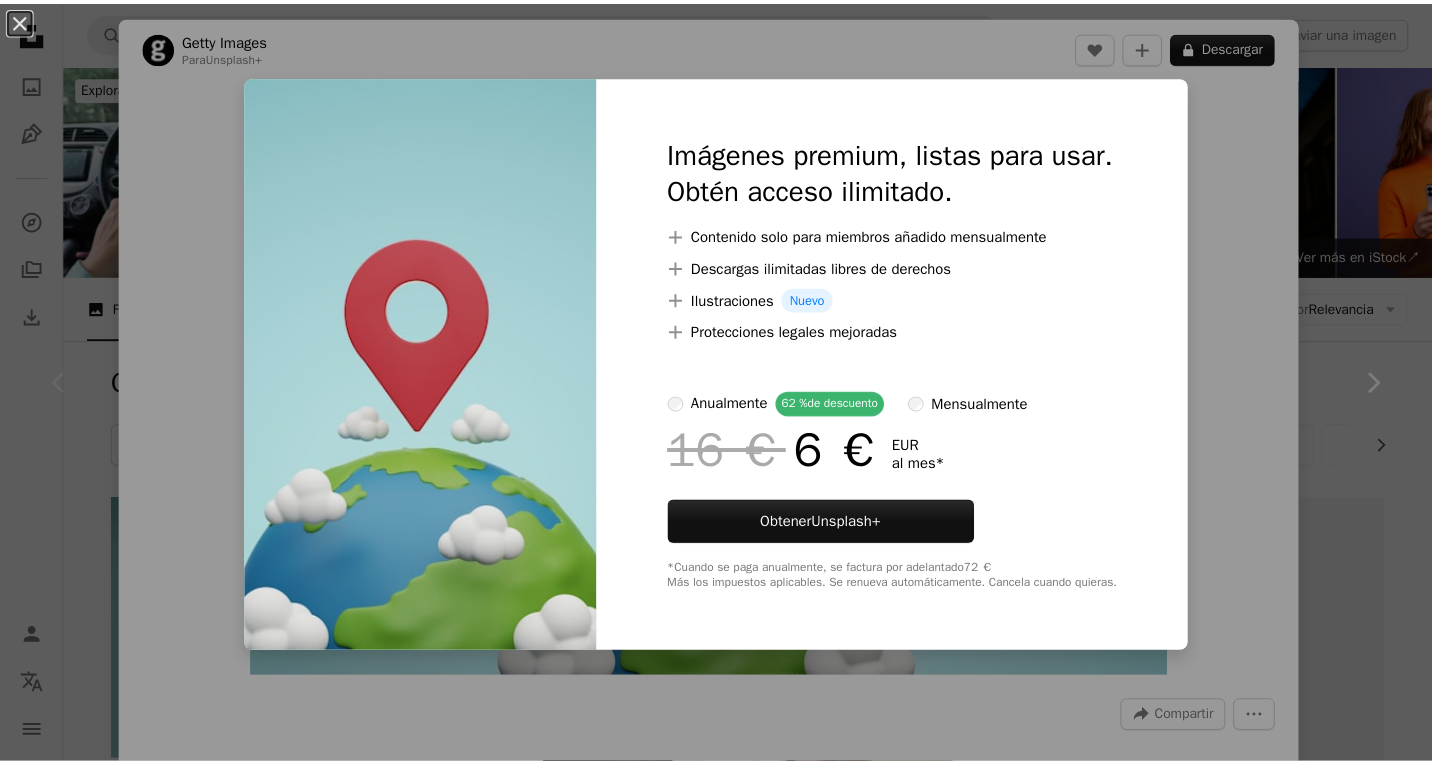 scroll, scrollTop: 0, scrollLeft: 0, axis: both 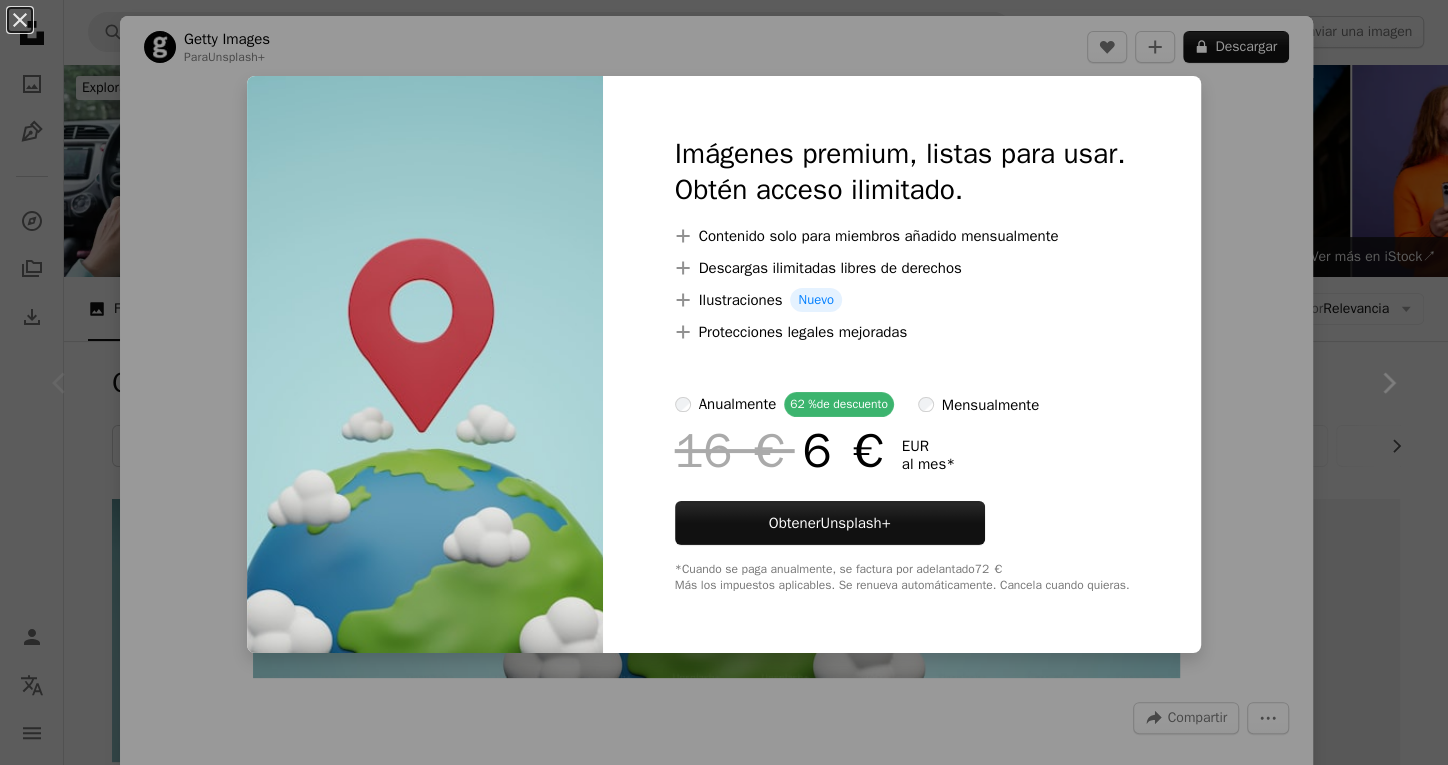 click on "An X shape Imágenes premium, listas para usar. Obtén acceso ilimitado. A plus sign Contenido solo para miembros añadido mensualmente A plus sign Descargas ilimitadas libres de derechos A plus sign Ilustraciones  Nuevo A plus sign Protecciones legales mejoradas anualmente 62 %  de descuento mensualmente 16 €   6 € EUR al mes * Obtener  Unsplash+ *Cuando se paga anualmente, se factura por adelantado  72 € Más los impuestos aplicables. Se renueva automáticamente. Cancela cuando quieras." at bounding box center [724, 382] 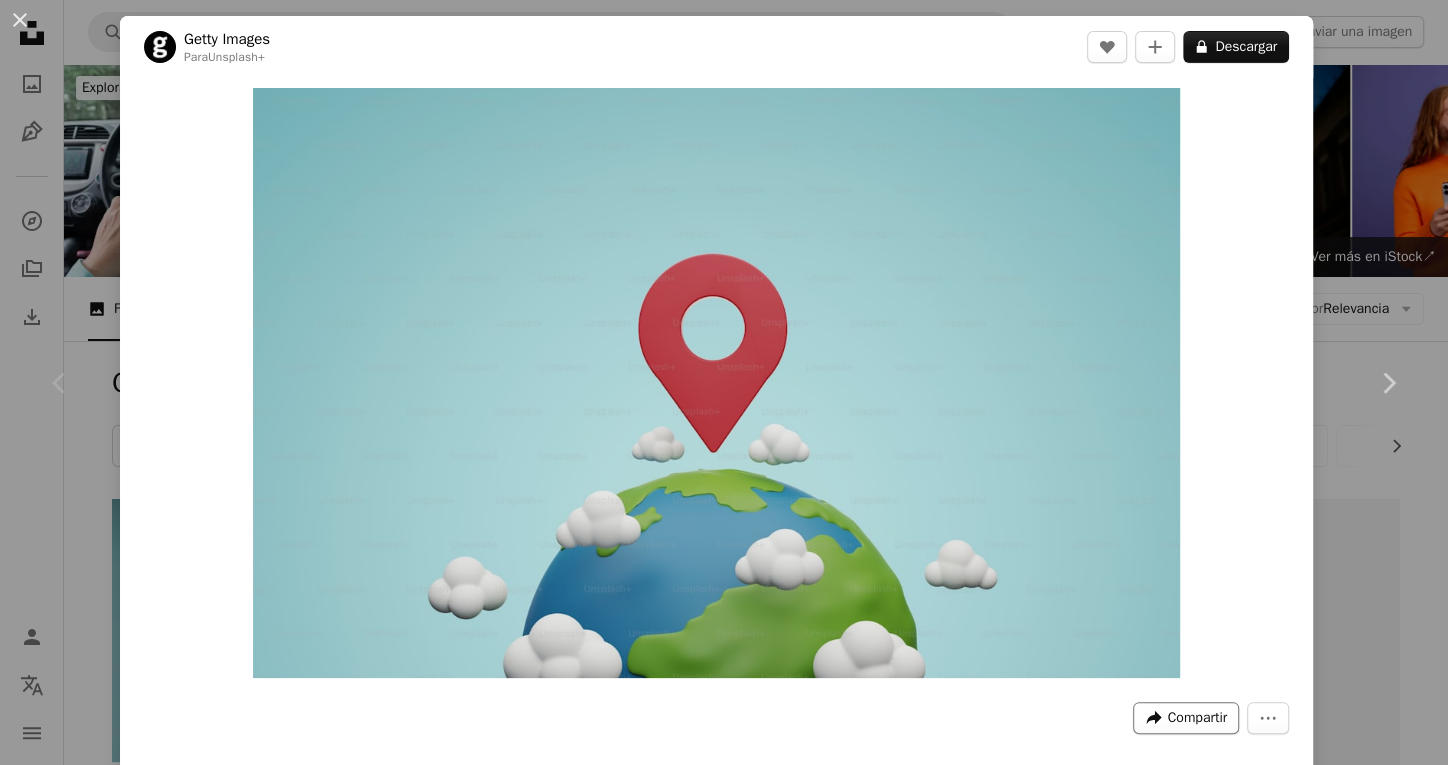 click on "Compartir" at bounding box center [1197, 718] 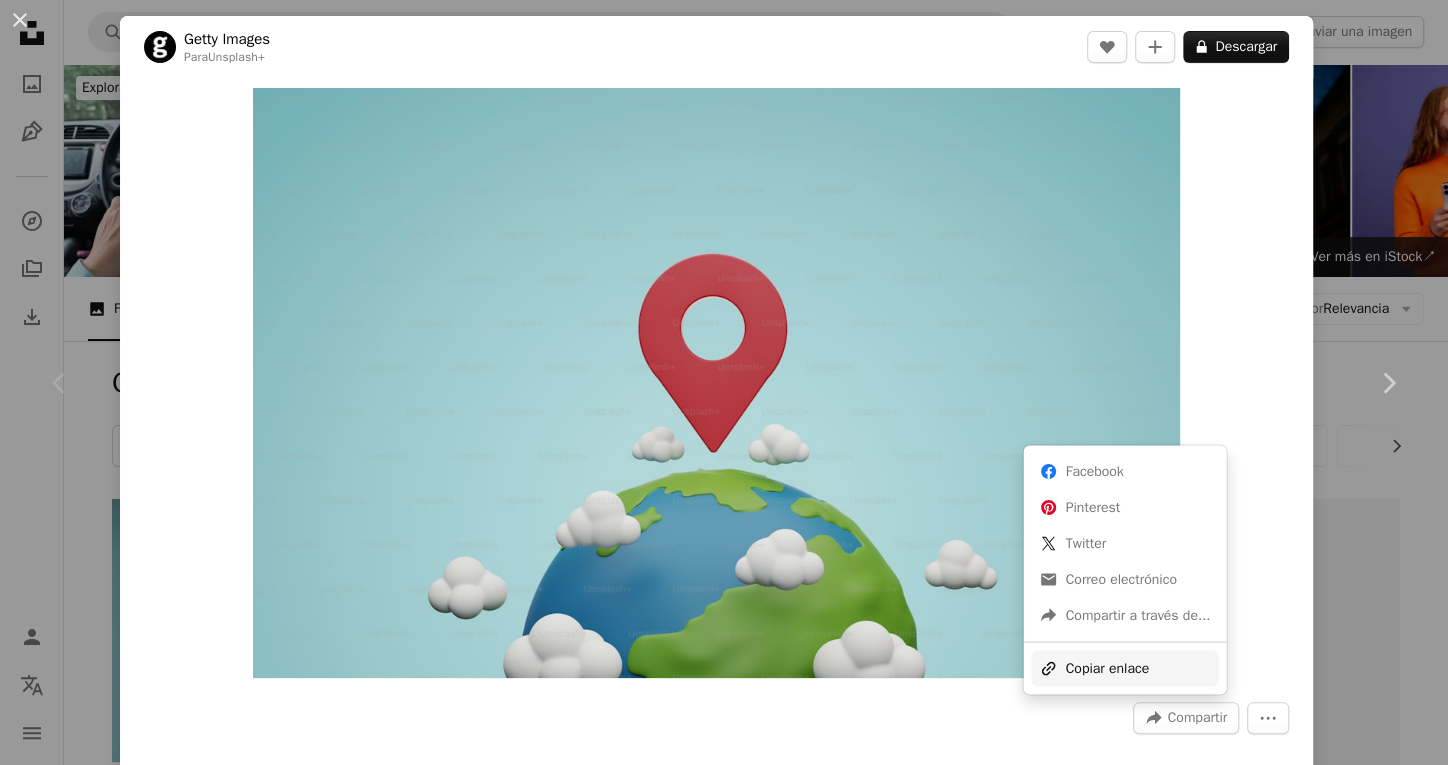 click on "A URL sharing icon (chains) Copiar enlace" at bounding box center [1124, 668] 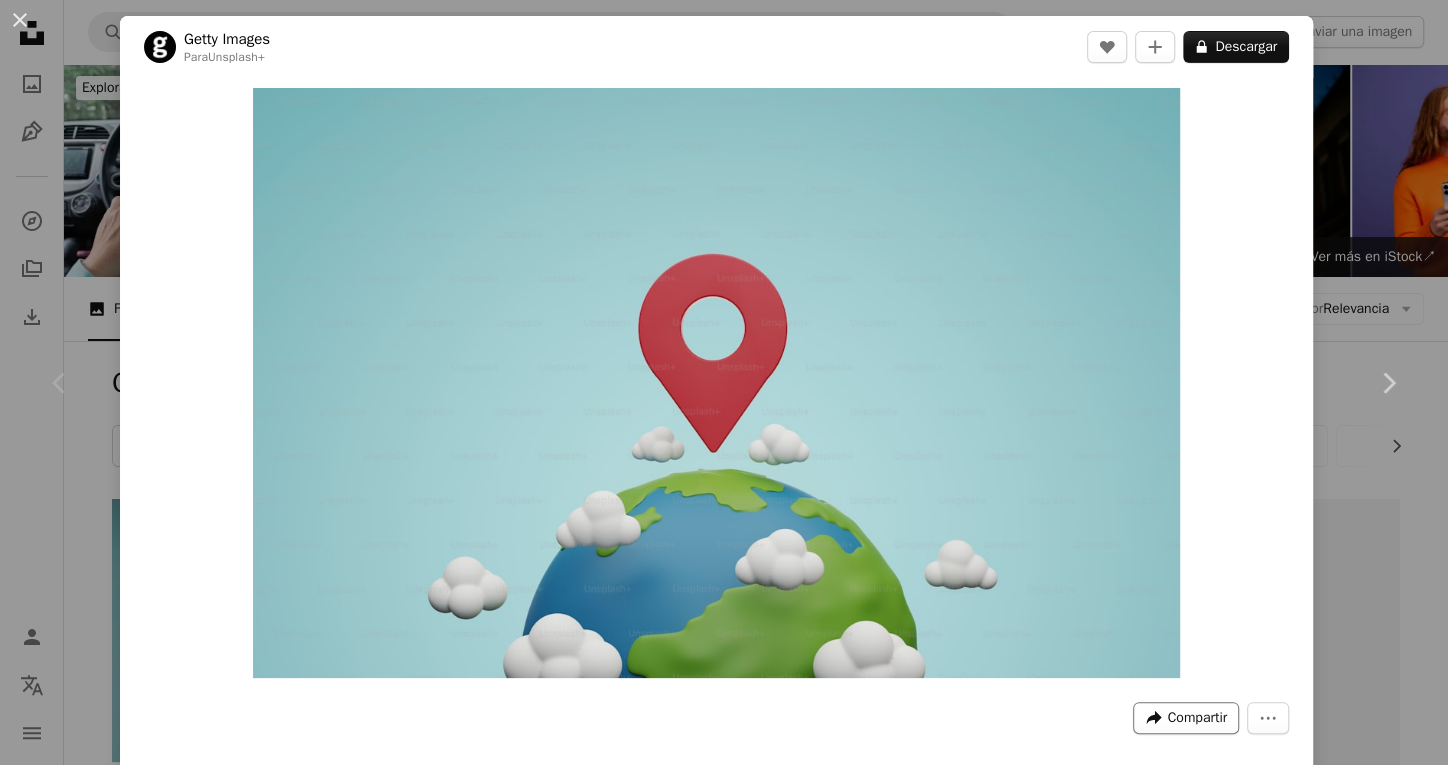 click on "Compartir" at bounding box center (1197, 718) 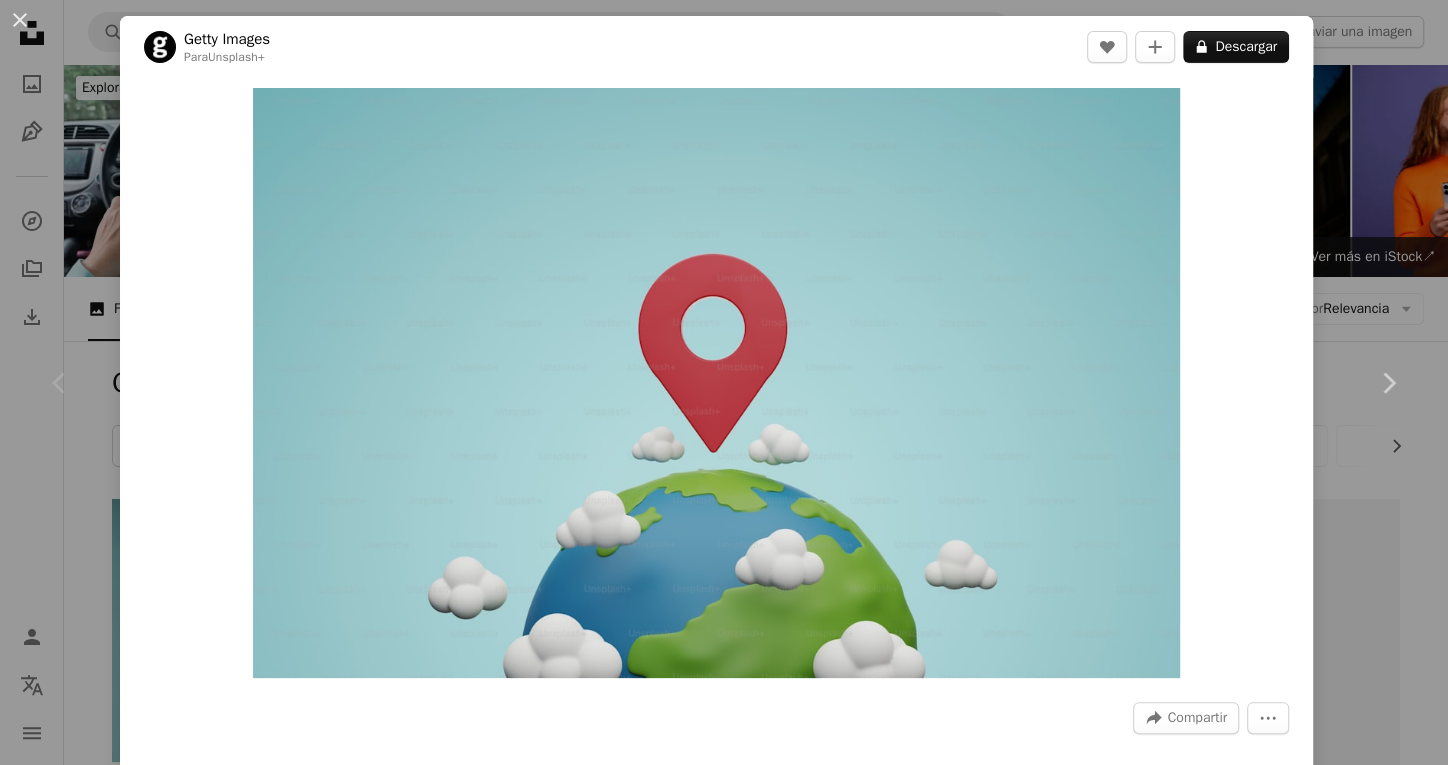 click on "An X shape Chevron left Chevron right Getty Images Para Unsplash+ A heart A plus sign A lock Descargar Zoom in A forward-right arrow Compartir More Actions Calendar outlined Publicado el 24 de abril de 2023 Safety Con la Licencia Unsplash+ negocio dibujos animados rojo mapa ilustración aventura viaje servicio turismo moderno planeta Tierra Explorador posición Conceptos Negocios Globales Destinos de viaje examinando Fondos de pantalla HD De esta serie Plus sign for Unsplash+ Imágenes relacionadas Plus sign for Unsplash+ A heart A plus sign Getty Images Para Unsplash+ A lock Descargar Plus sign for Unsplash+ A heart A plus sign Getty Images Para Unsplash+ A lock Descargar Plus sign for Unsplash+ A heart A plus sign Planet Volumes Para Unsplash+ A lock Descargar Plus sign for Unsplash+ A heart A plus sign A. C. Para Unsplash+ A lock Descargar Plus sign for Unsplash+ A heart A plus sign Getty Images Para Unsplash+ A lock Descargar Plus sign for Unsplash+ A heart A plus sign Getty Images Para Unsplash+" at bounding box center [724, 382] 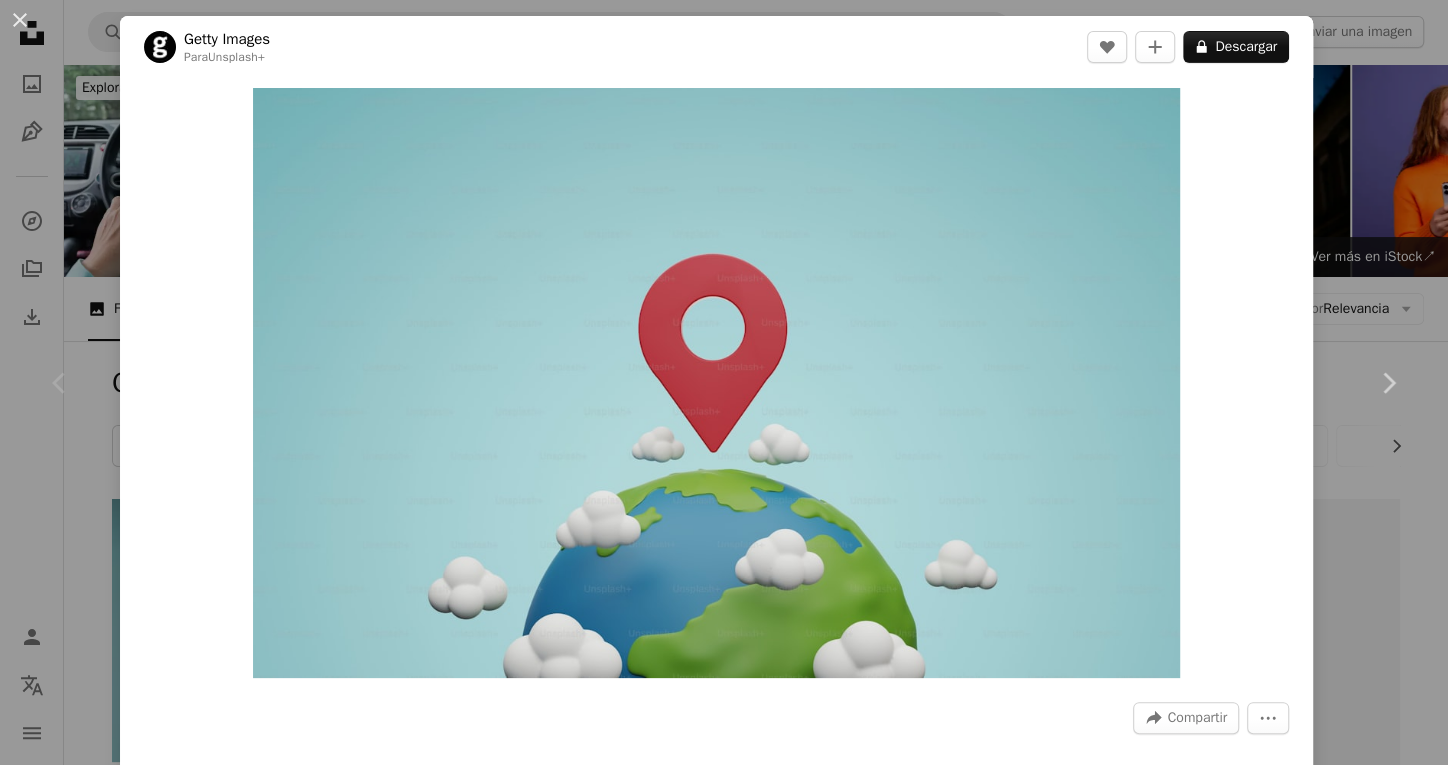 click on "An X shape Chevron left Chevron right Getty Images Para Unsplash+ A heart A plus sign A lock Descargar Zoom in A forward-right arrow Compartir More Actions Calendar outlined Publicado el 24 de abril de 2023 Safety Con la Licencia Unsplash+ negocio dibujos animados rojo mapa ilustración aventura viaje servicio turismo moderno planeta Tierra Explorador posición Conceptos Negocios Globales Destinos de viaje examinando Fondos de pantalla HD De esta serie Plus sign for Unsplash+ Imágenes relacionadas Plus sign for Unsplash+ A heart A plus sign Getty Images Para Unsplash+ A lock Descargar Plus sign for Unsplash+ A heart A plus sign Getty Images Para Unsplash+ A lock Descargar Plus sign for Unsplash+ A heart A plus sign Planet Volumes Para Unsplash+ A lock Descargar Plus sign for Unsplash+ A heart A plus sign A. C. Para Unsplash+ A lock Descargar Plus sign for Unsplash+ A heart A plus sign Getty Images Para Unsplash+ A lock Descargar Plus sign for Unsplash+ A heart A plus sign Getty Images Para Unsplash+" at bounding box center (724, 382) 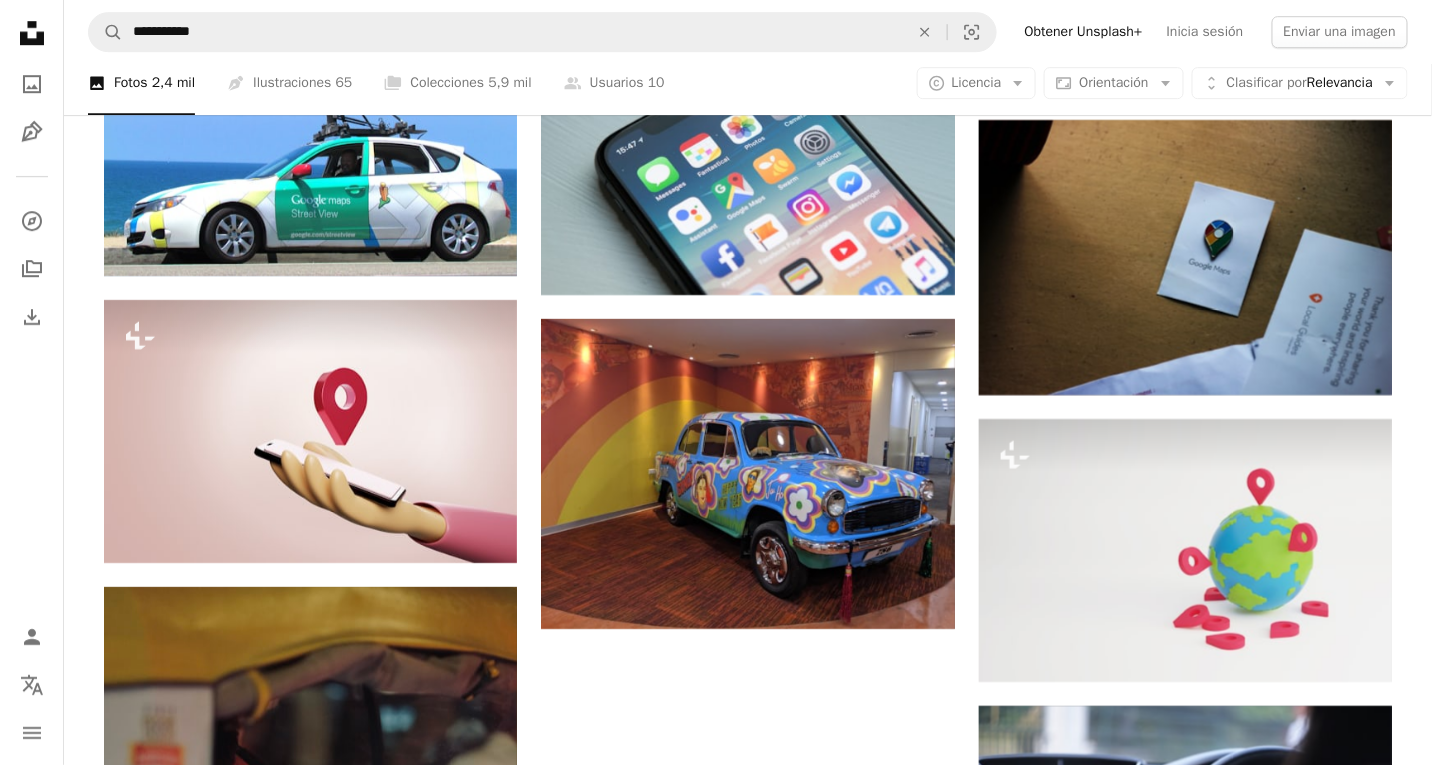 scroll, scrollTop: 2397, scrollLeft: 0, axis: vertical 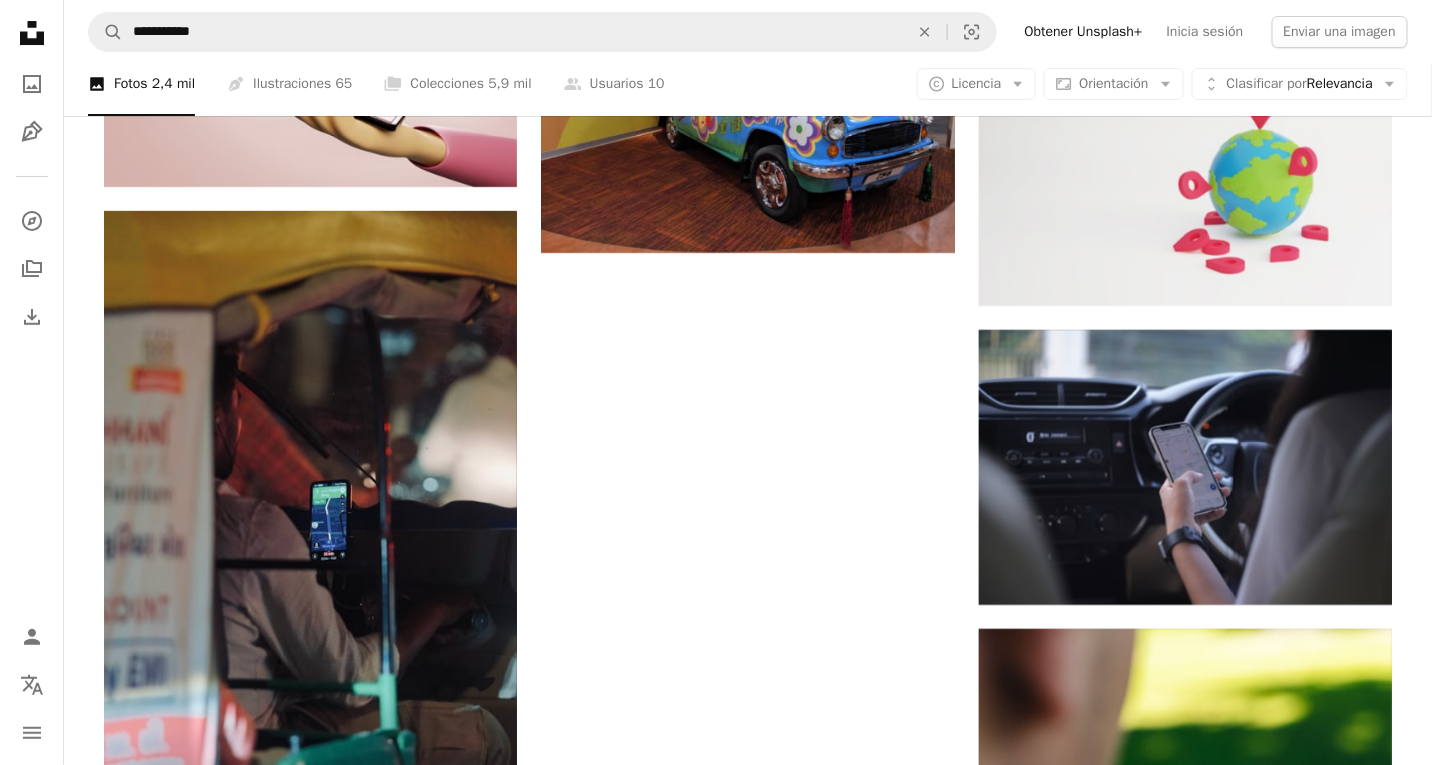 click on "Cargar más" at bounding box center [748, 1328] 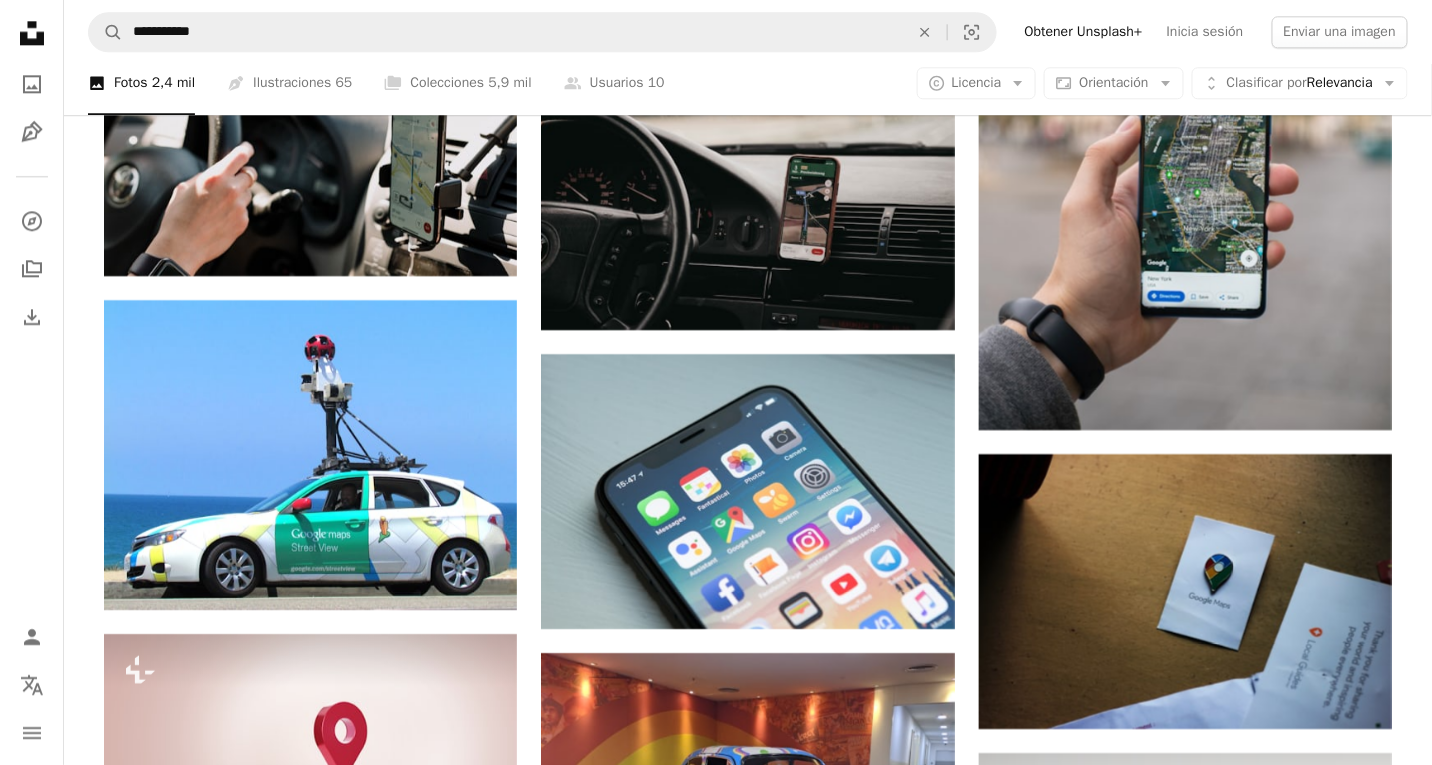 scroll, scrollTop: 1397, scrollLeft: 0, axis: vertical 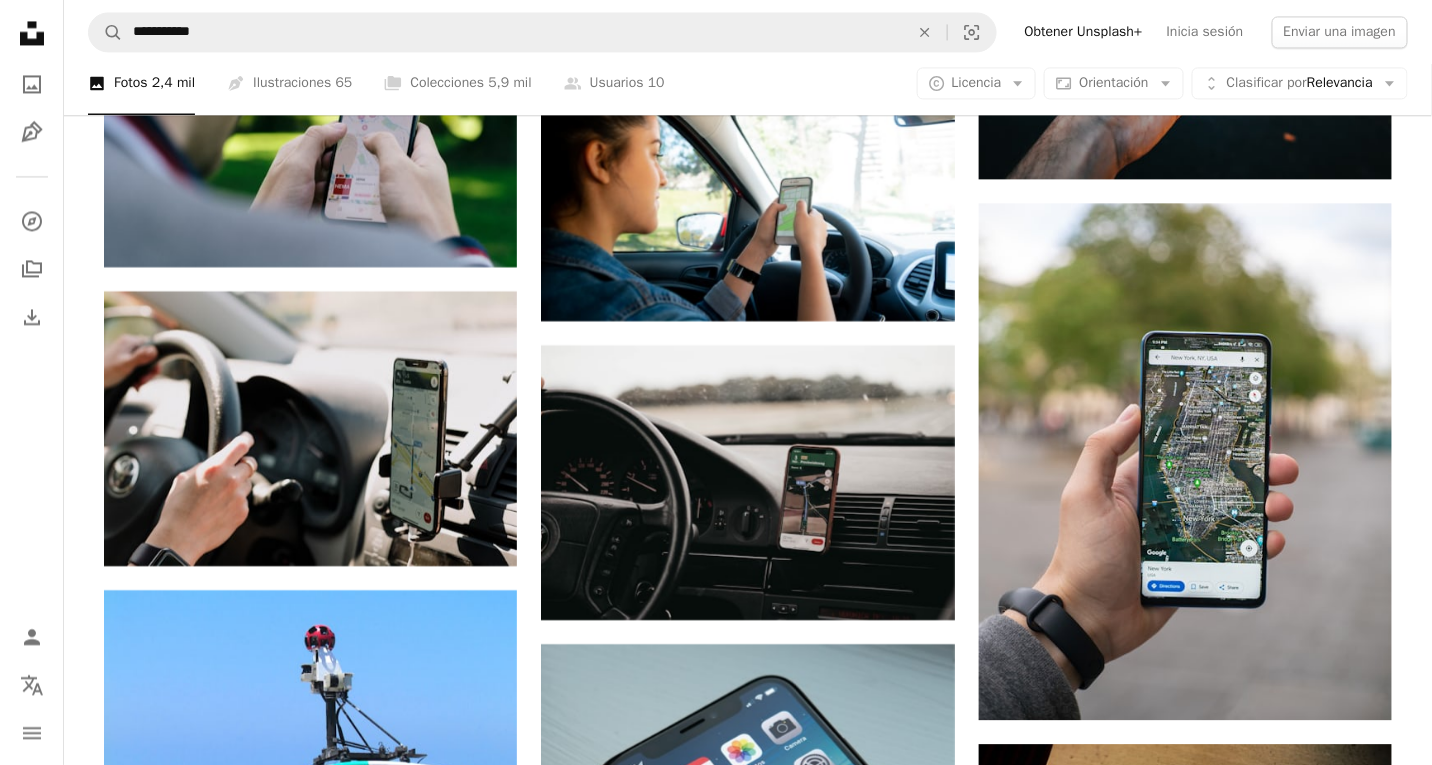click at bounding box center [1185, 1174] 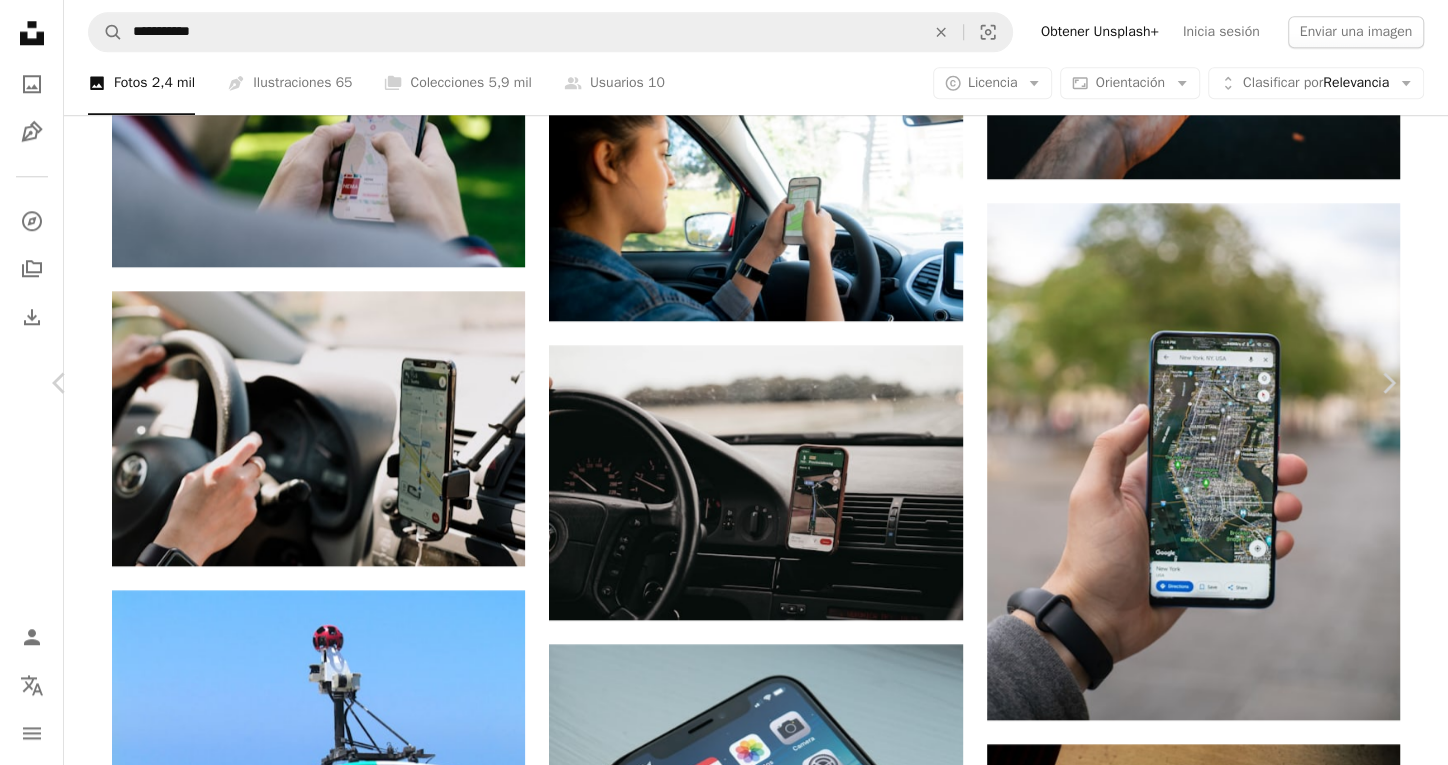 click on "An X shape" at bounding box center (20, 20) 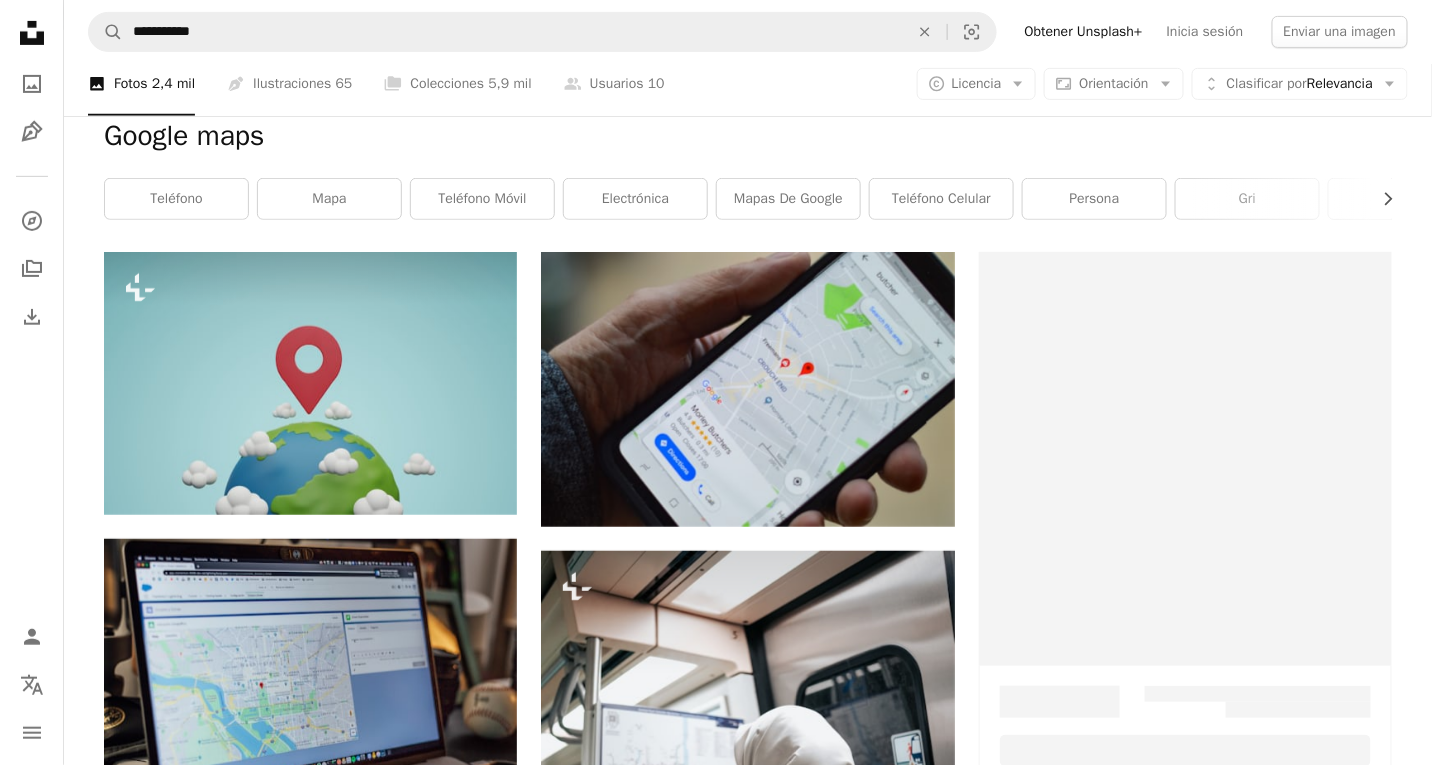 scroll, scrollTop: 97, scrollLeft: 0, axis: vertical 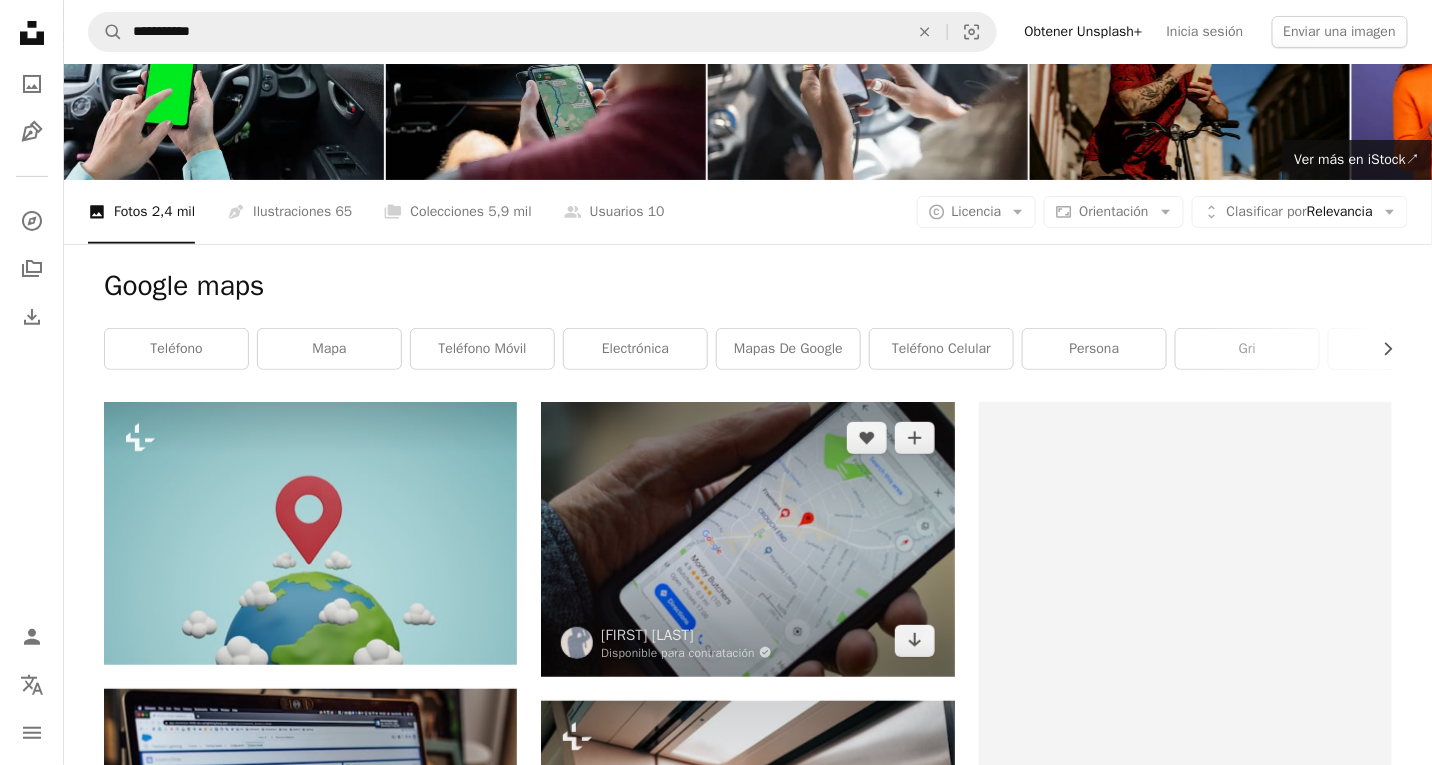 click at bounding box center [747, 539] 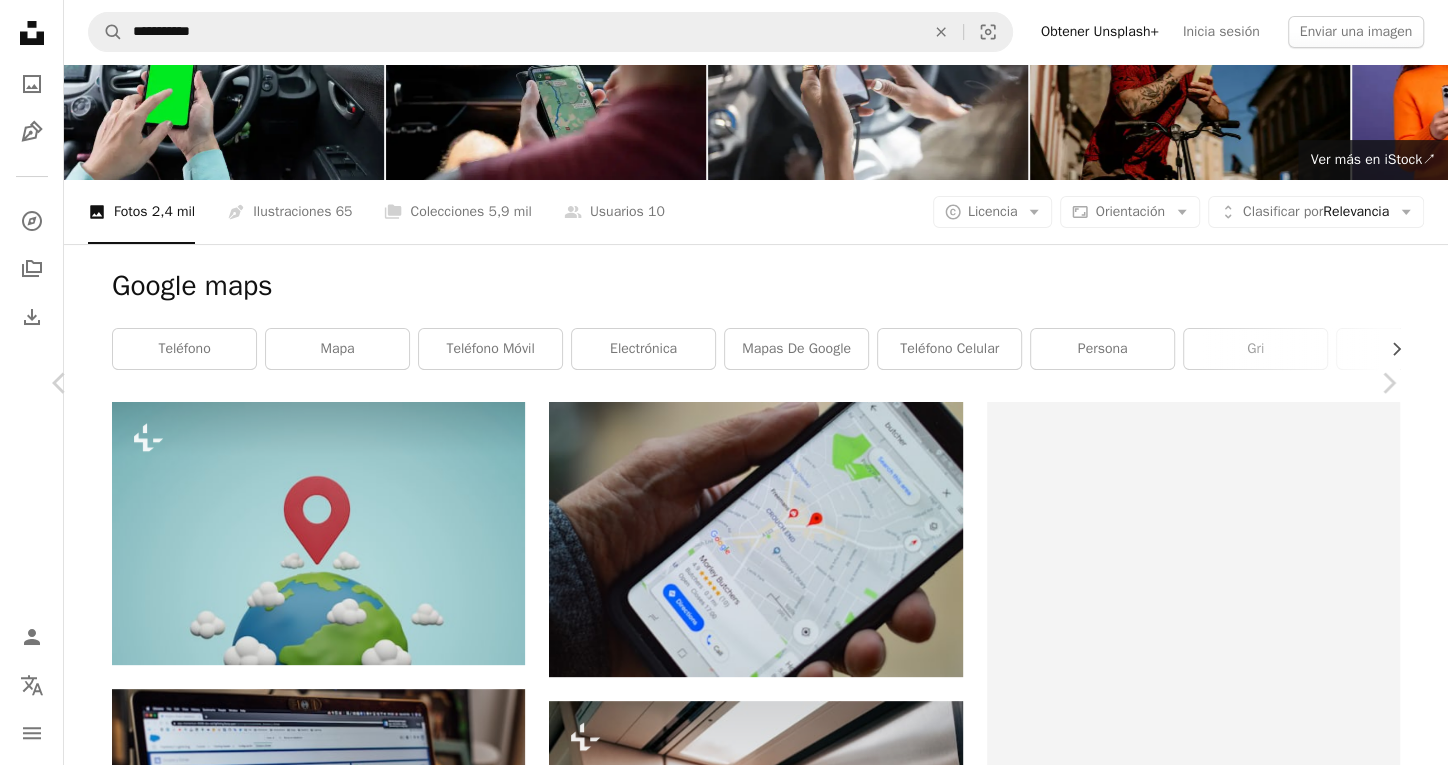 click on "Descargar gratis" at bounding box center (1192, 10582) 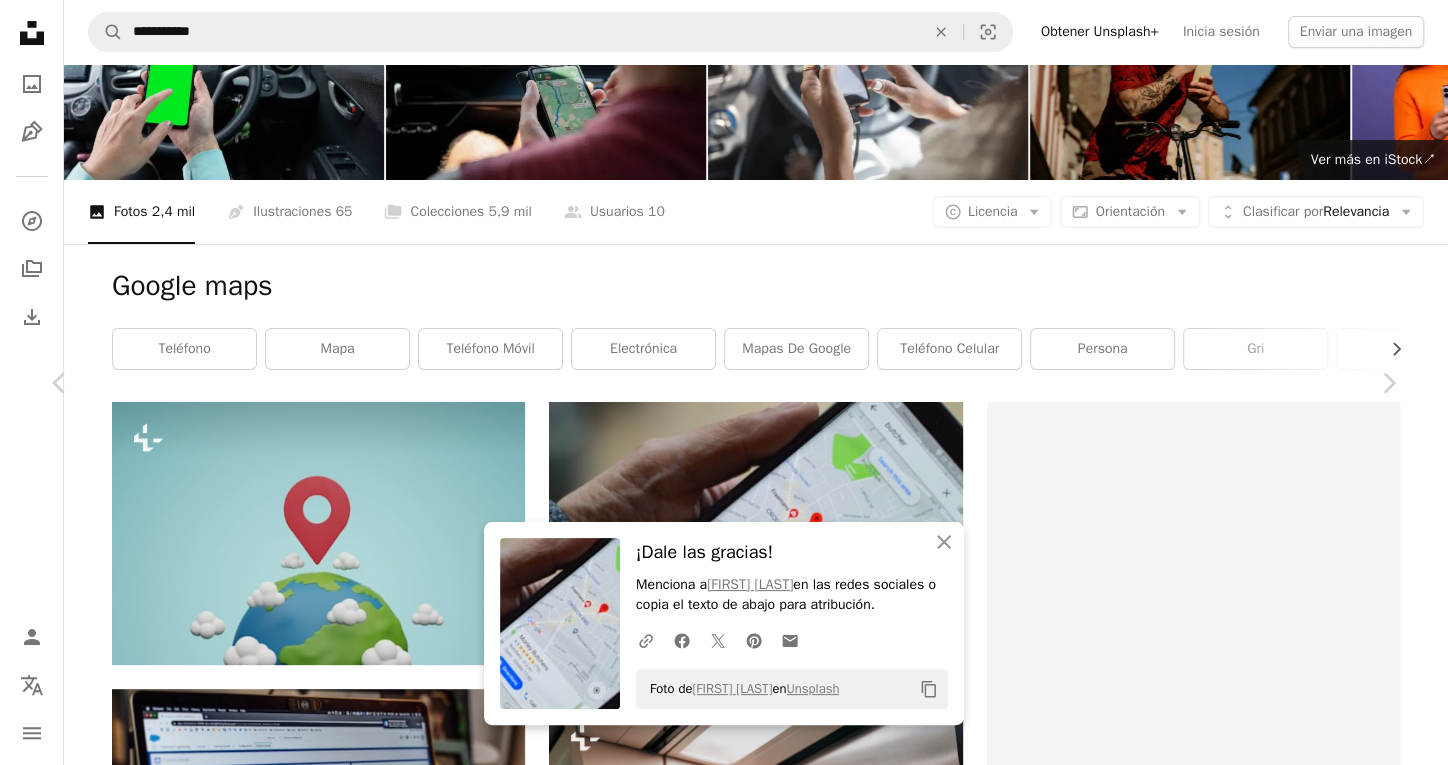 drag, startPoint x: 1251, startPoint y: 185, endPoint x: 1271, endPoint y: 185, distance: 20 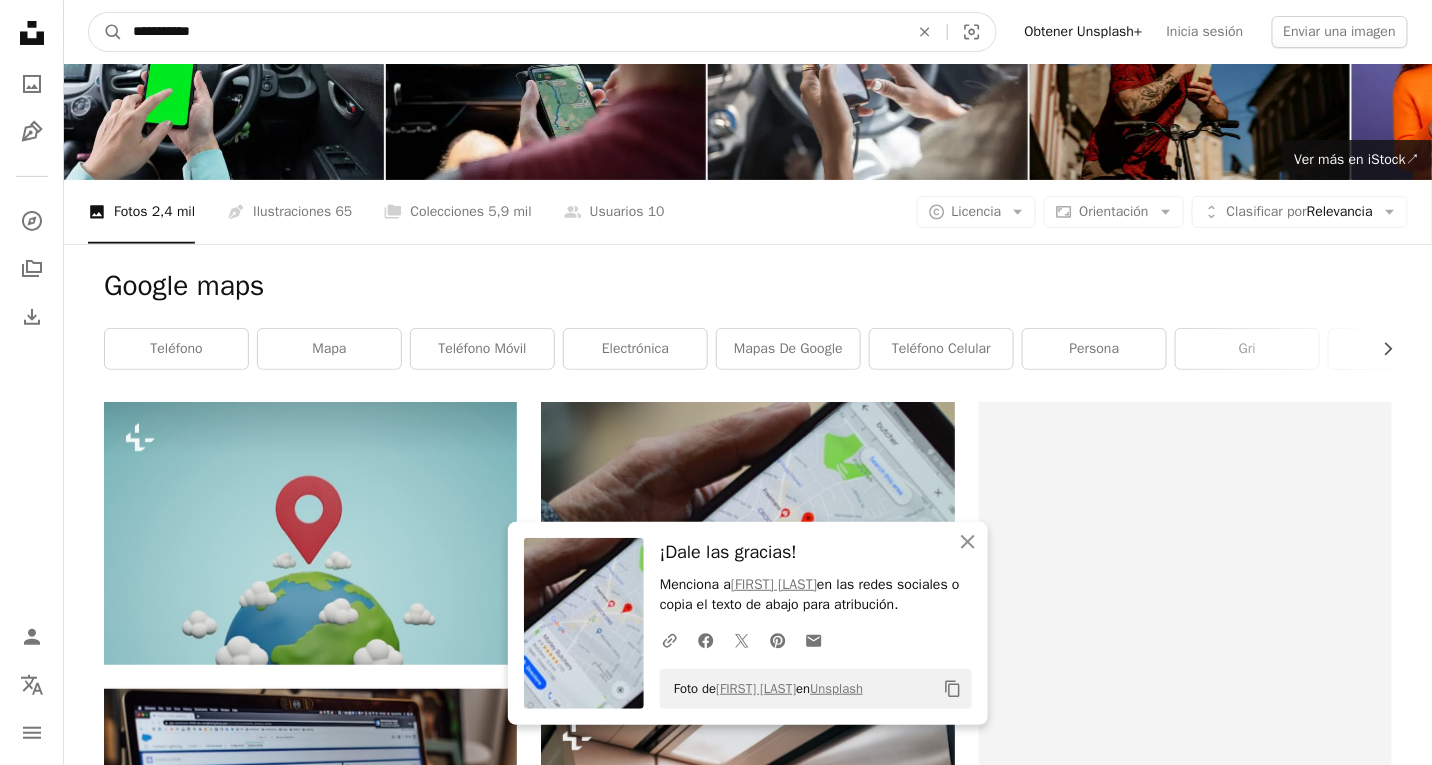 drag, startPoint x: 240, startPoint y: 38, endPoint x: 9, endPoint y: 16, distance: 232.04526 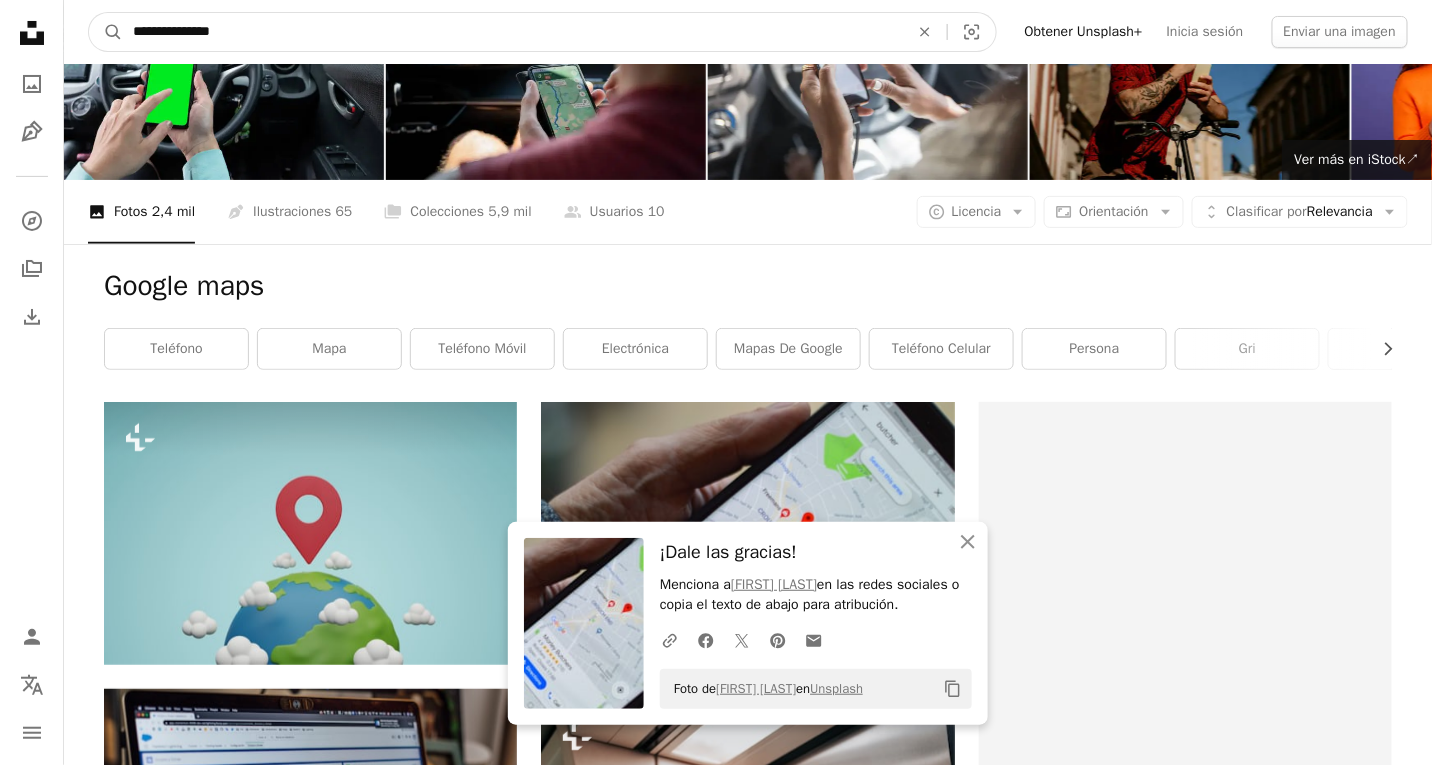 type on "**********" 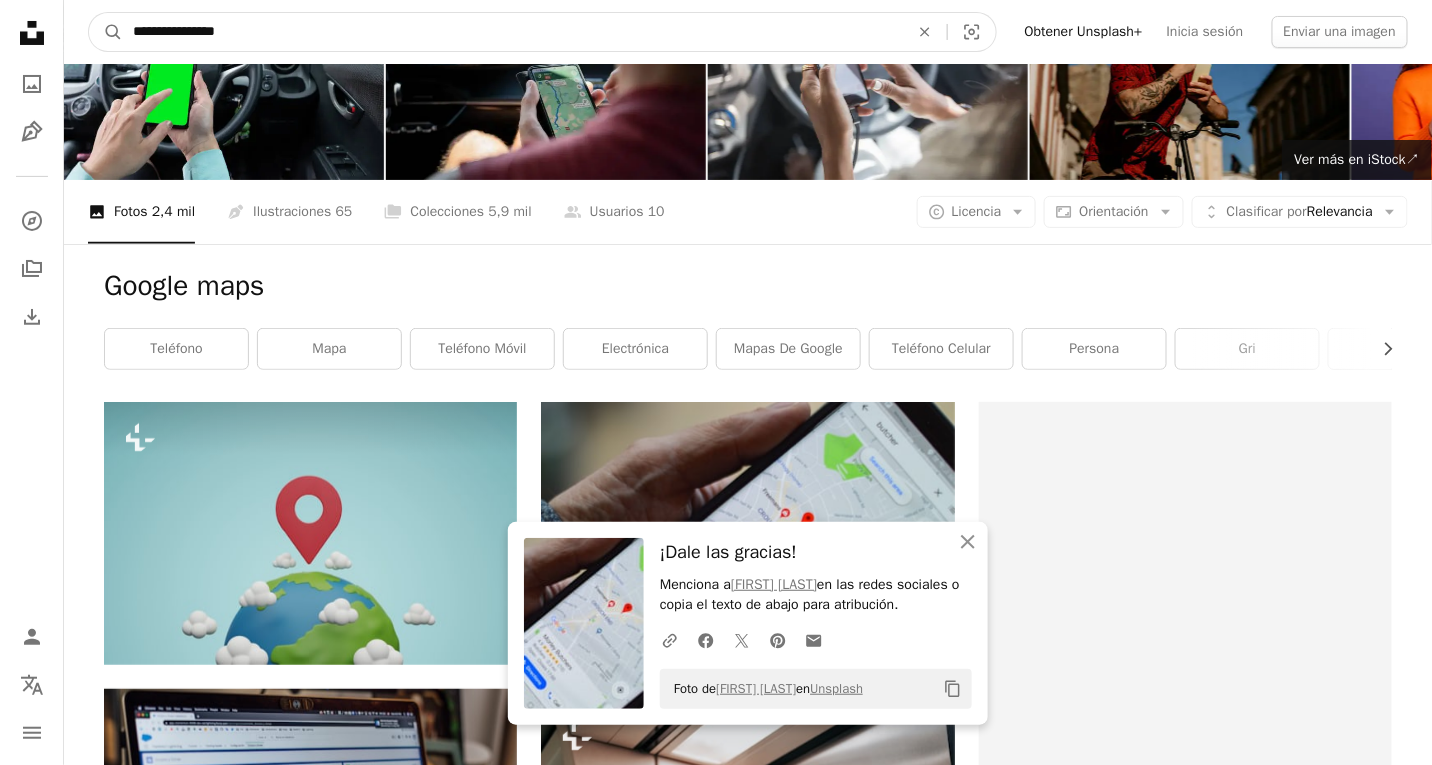 click on "A magnifying glass" at bounding box center (106, 32) 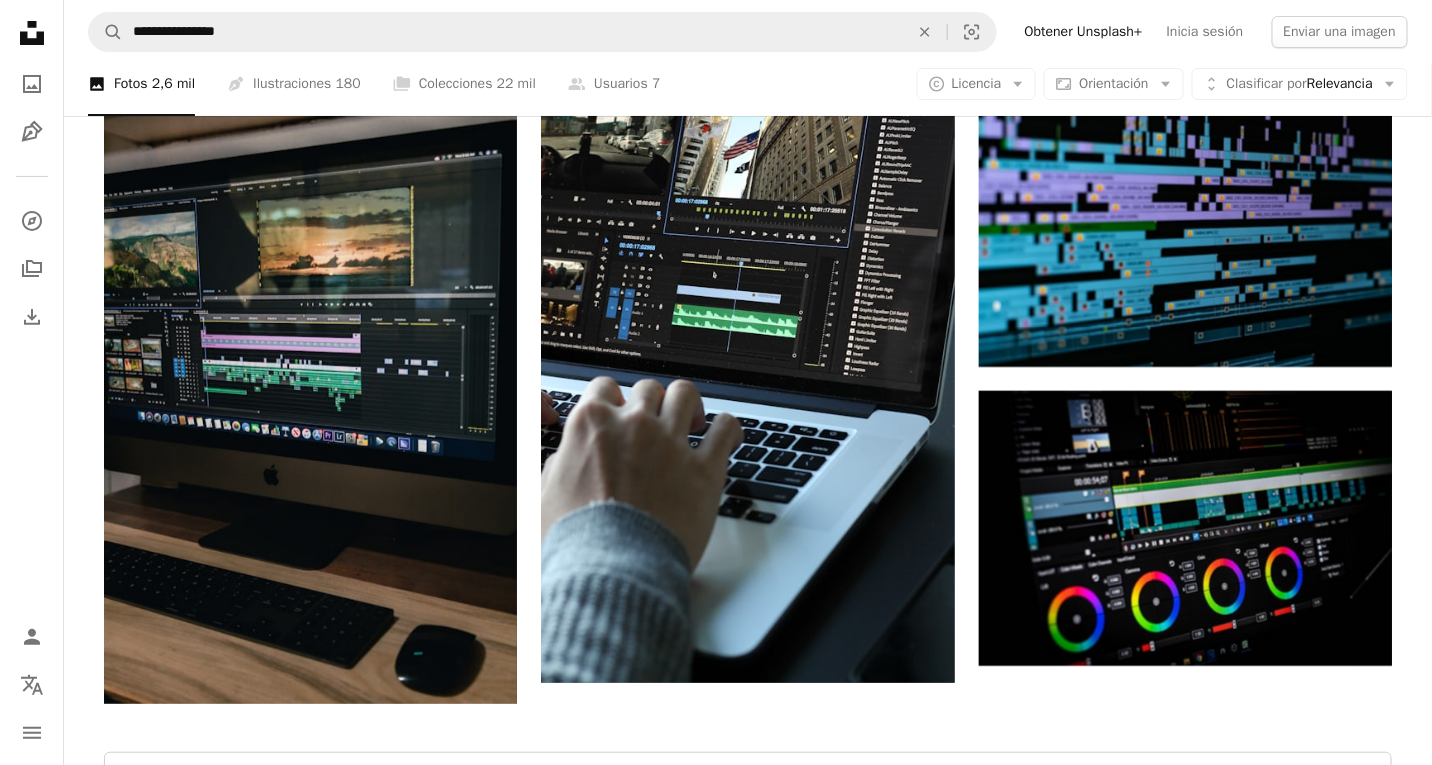 scroll, scrollTop: 2684, scrollLeft: 0, axis: vertical 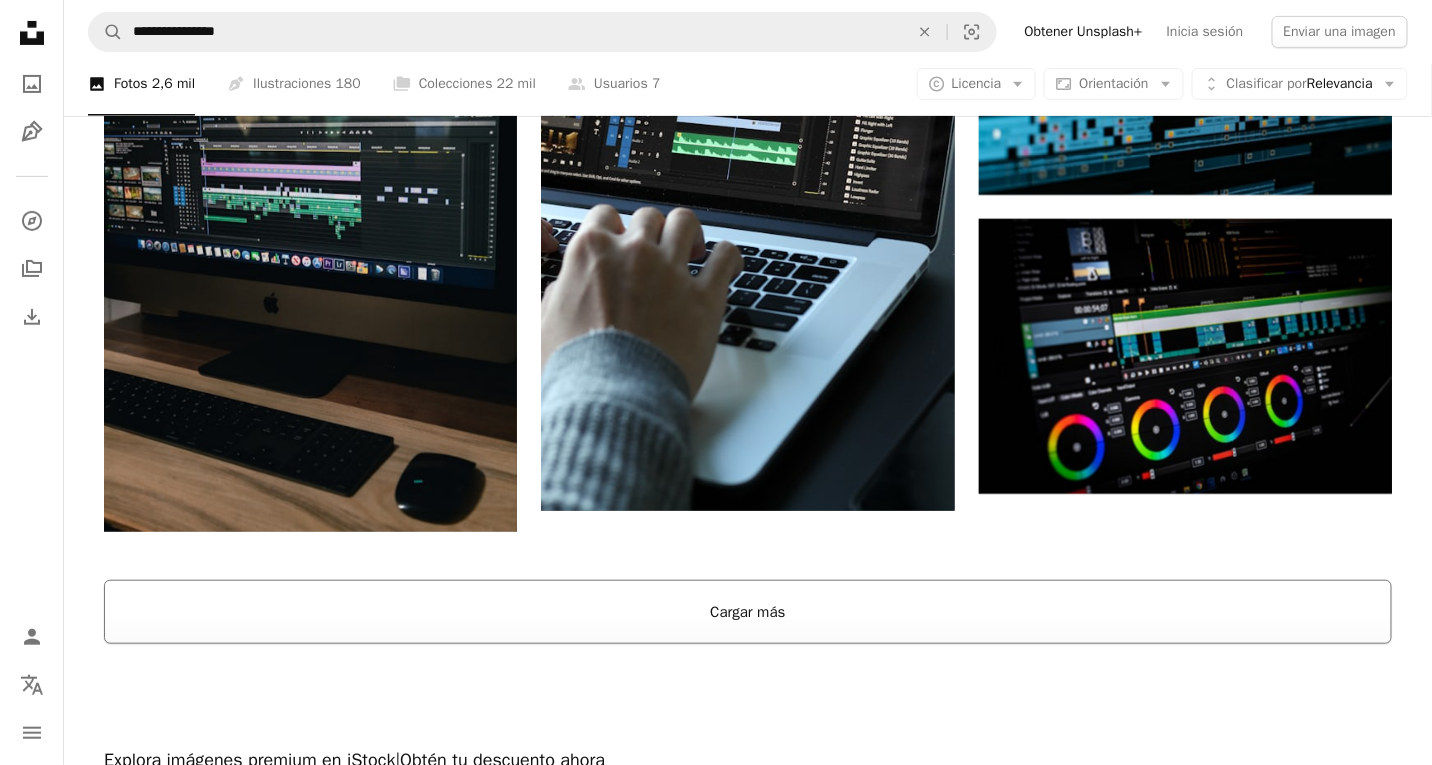 click on "Cargar más" at bounding box center (748, 612) 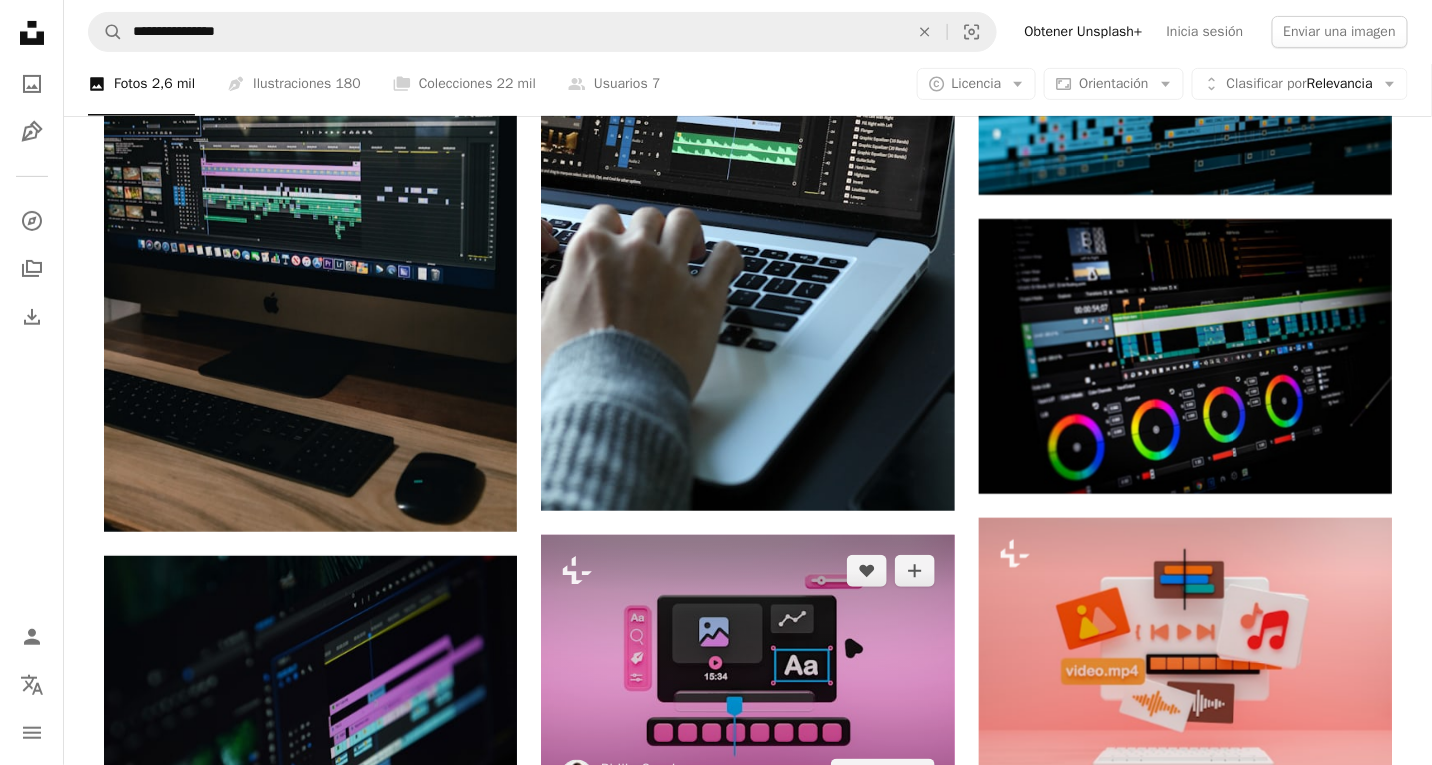 click at bounding box center [747, 672] 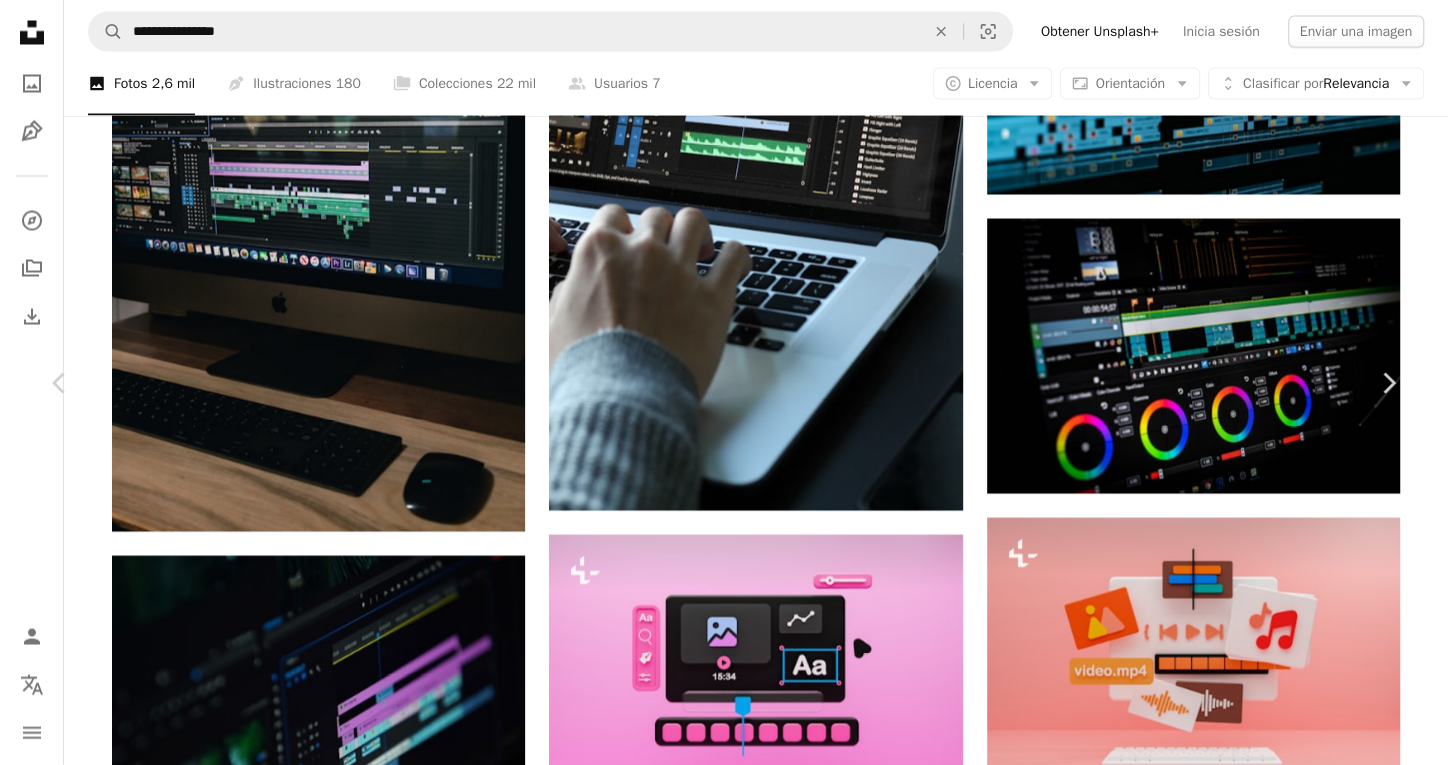 click on "An X shape" at bounding box center [20, 20] 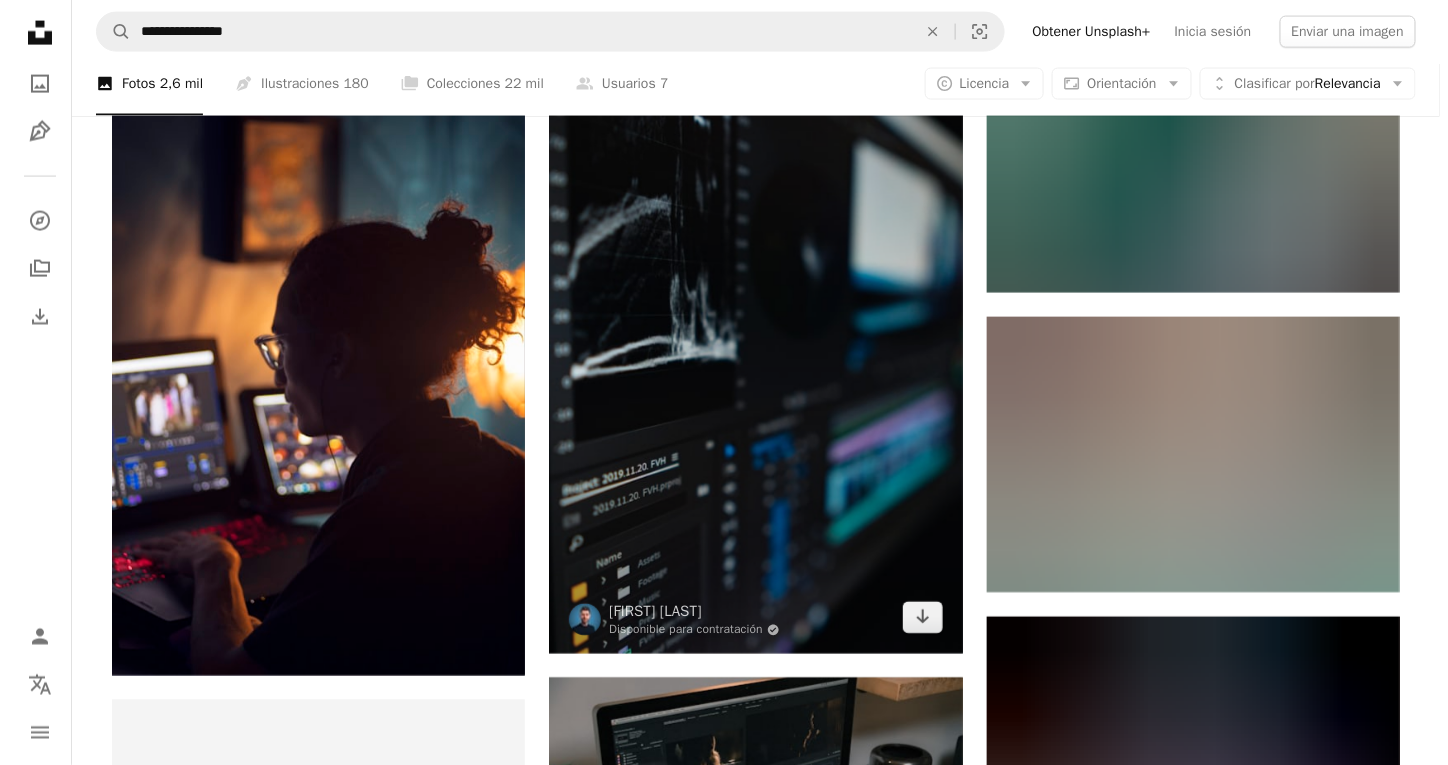 scroll, scrollTop: 3584, scrollLeft: 0, axis: vertical 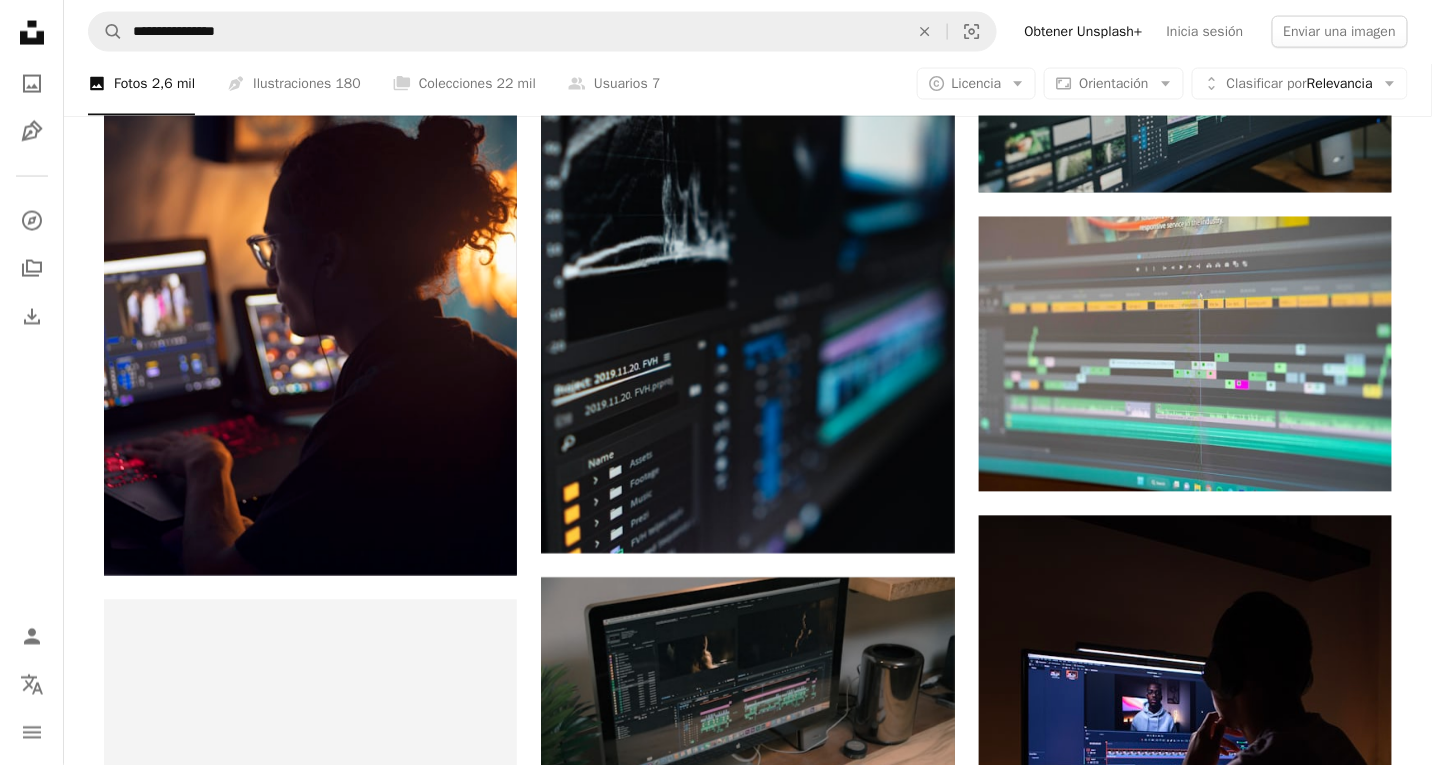 click at bounding box center [1185, 1195] 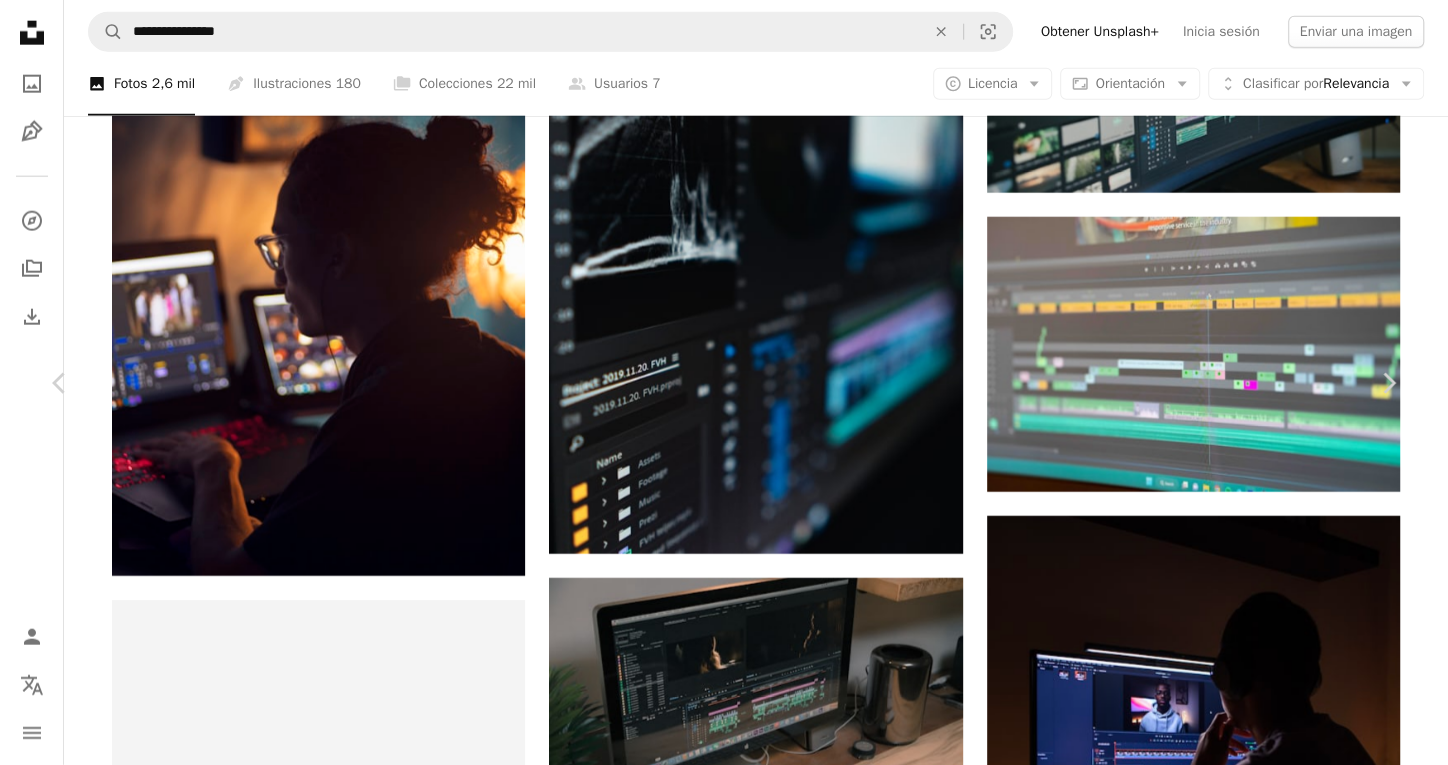 click at bounding box center (716, 5917) 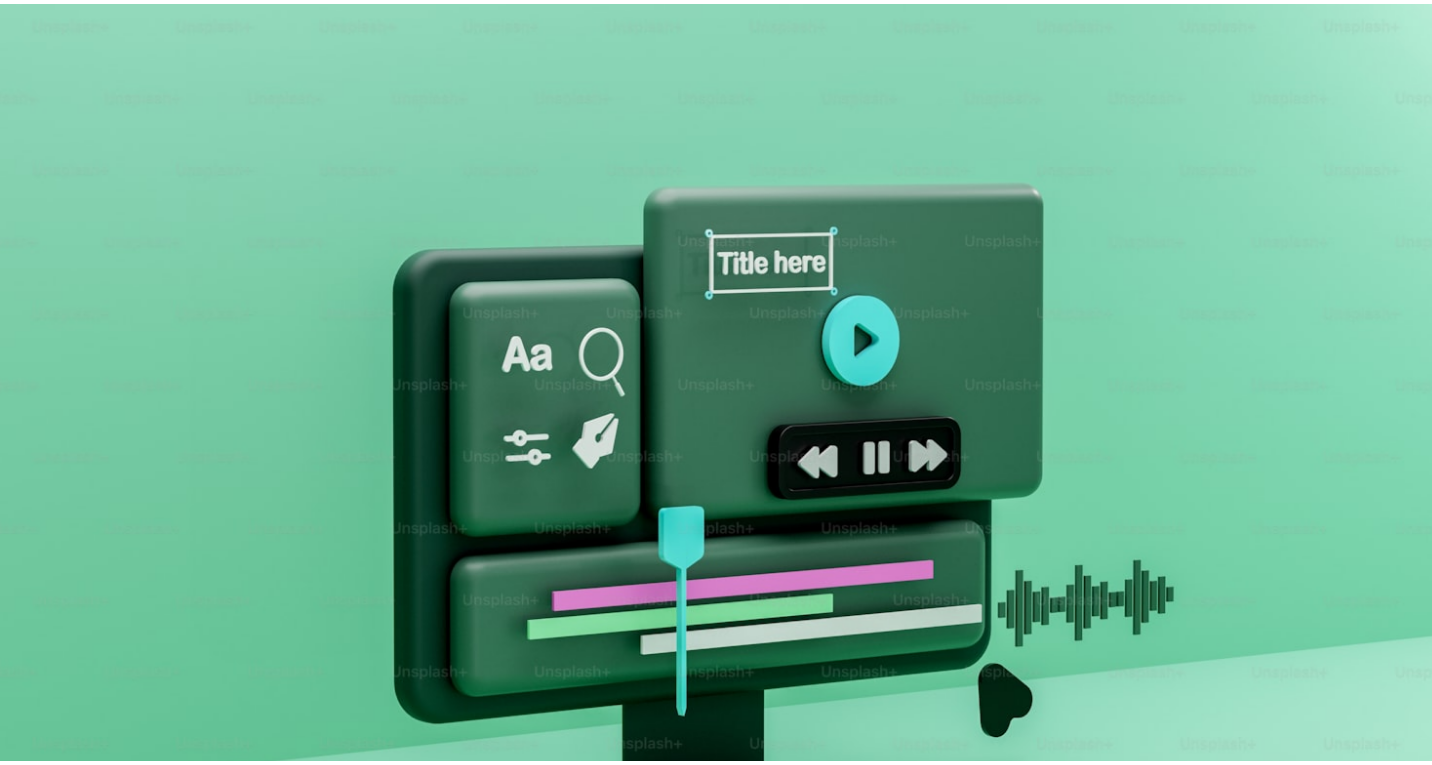scroll, scrollTop: 90, scrollLeft: 0, axis: vertical 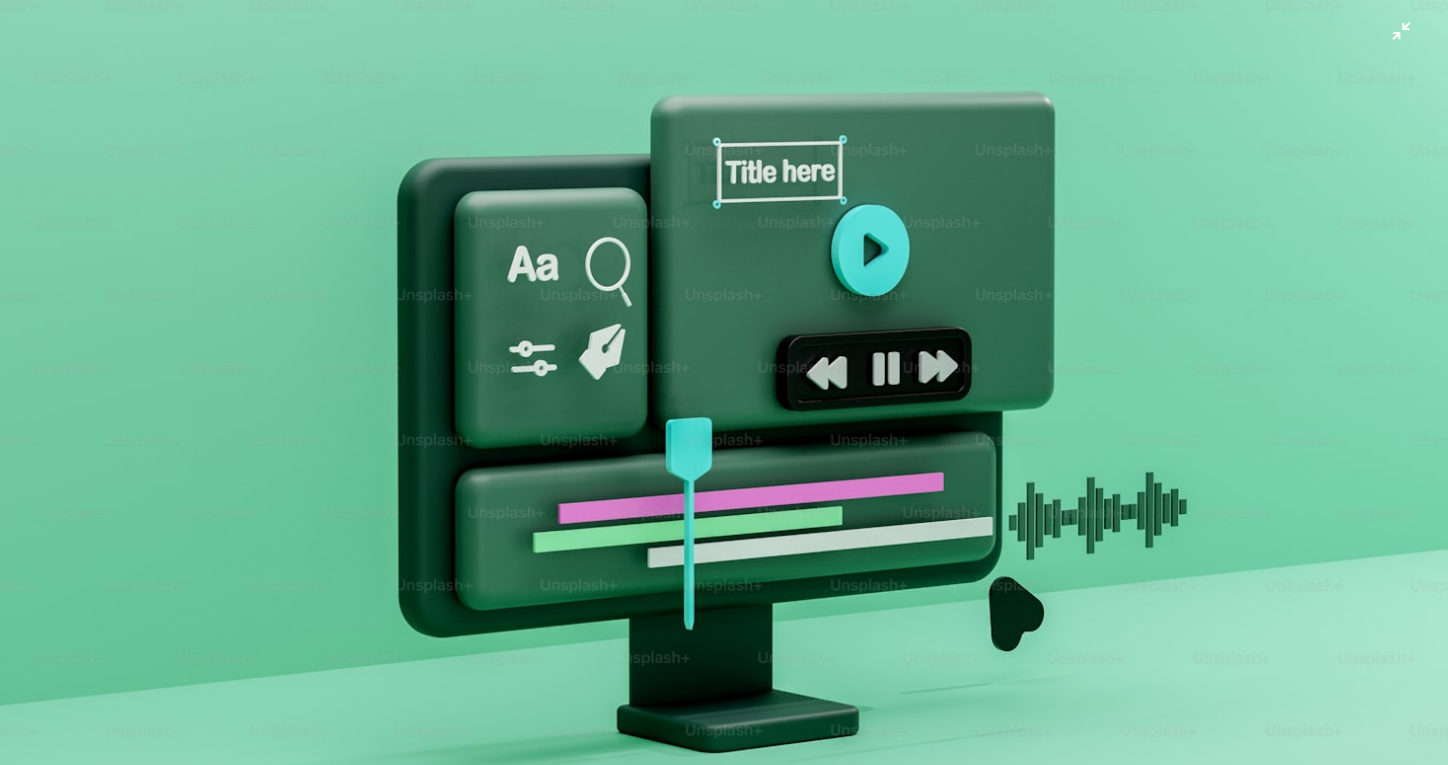 click at bounding box center (724, 392) 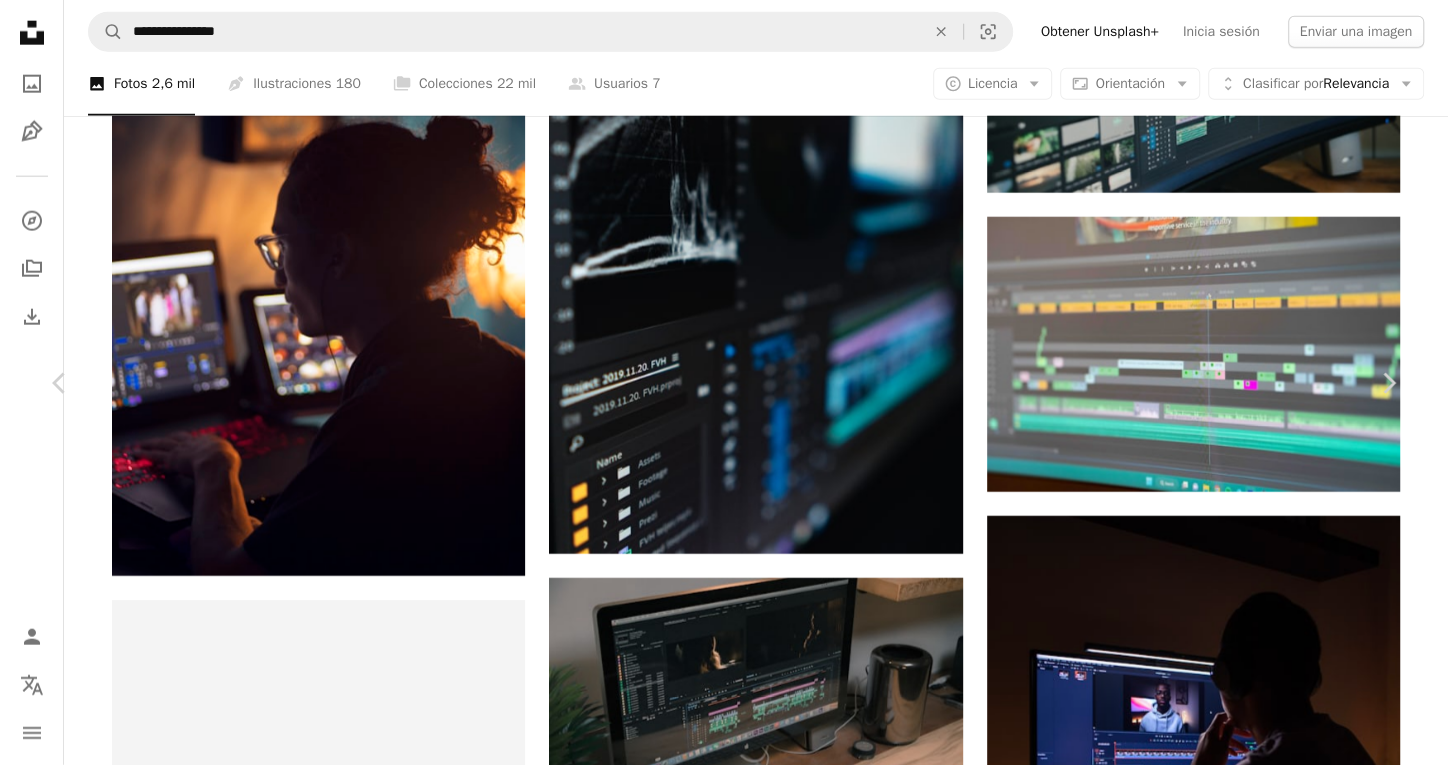 type 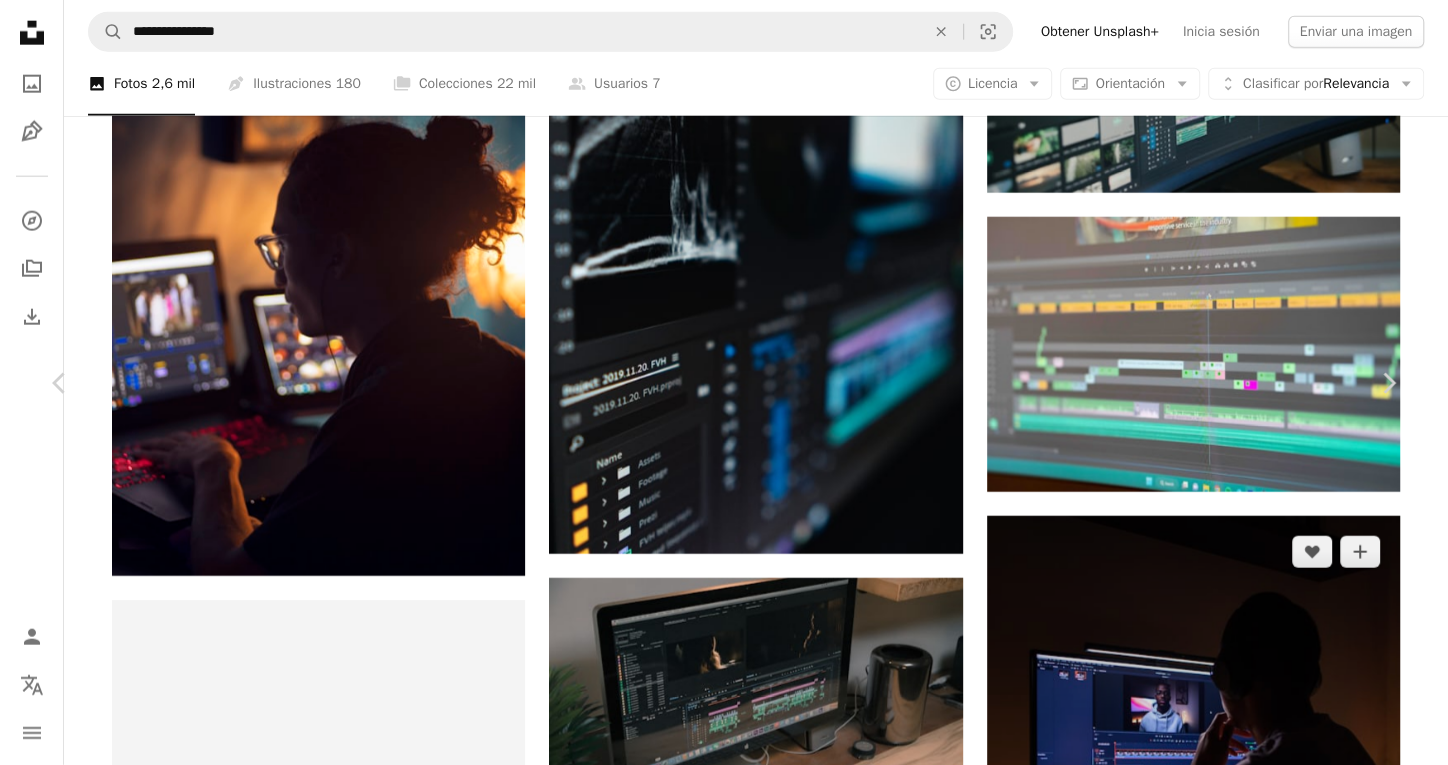 drag, startPoint x: 1330, startPoint y: 231, endPoint x: 1199, endPoint y: 189, distance: 137.56816 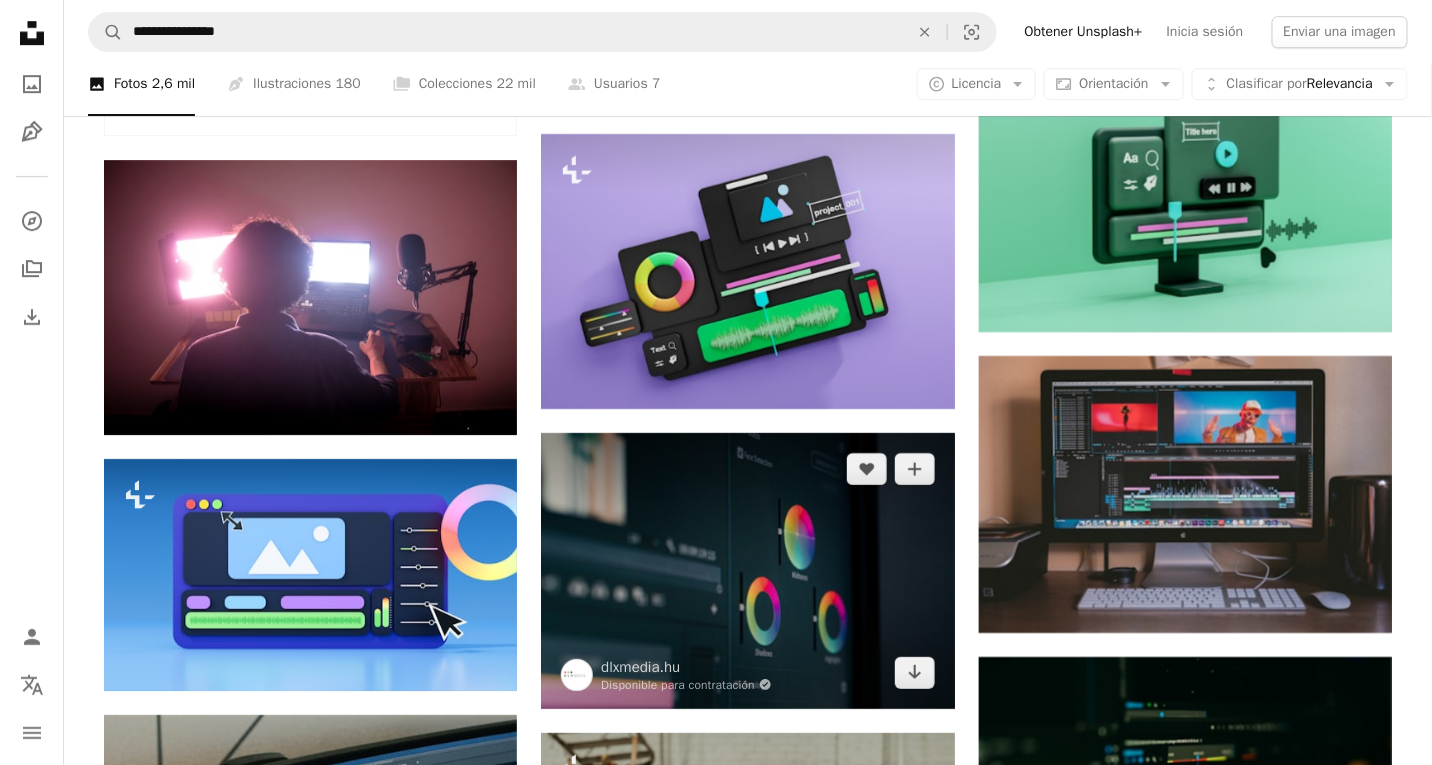 scroll, scrollTop: 4984, scrollLeft: 0, axis: vertical 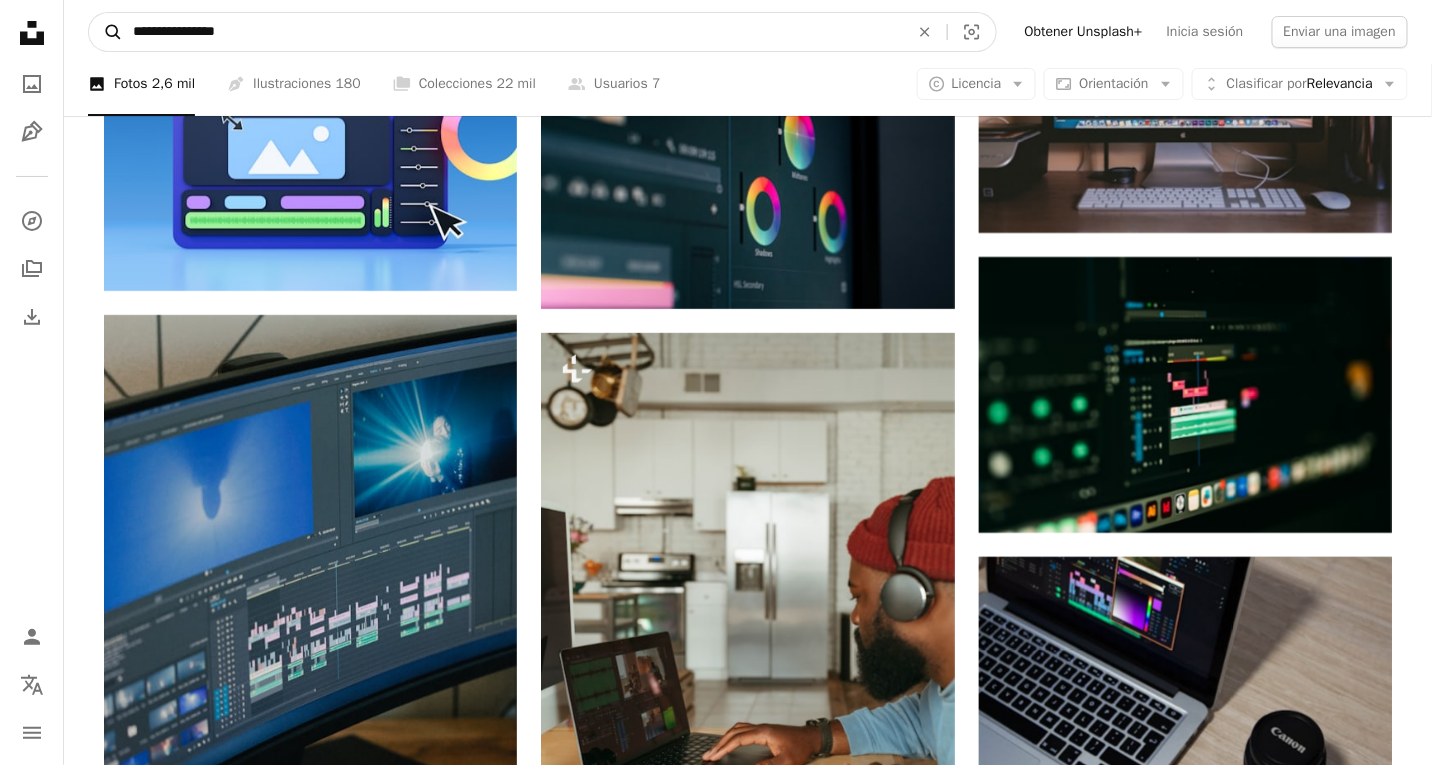drag, startPoint x: 288, startPoint y: 36, endPoint x: 96, endPoint y: 24, distance: 192.37463 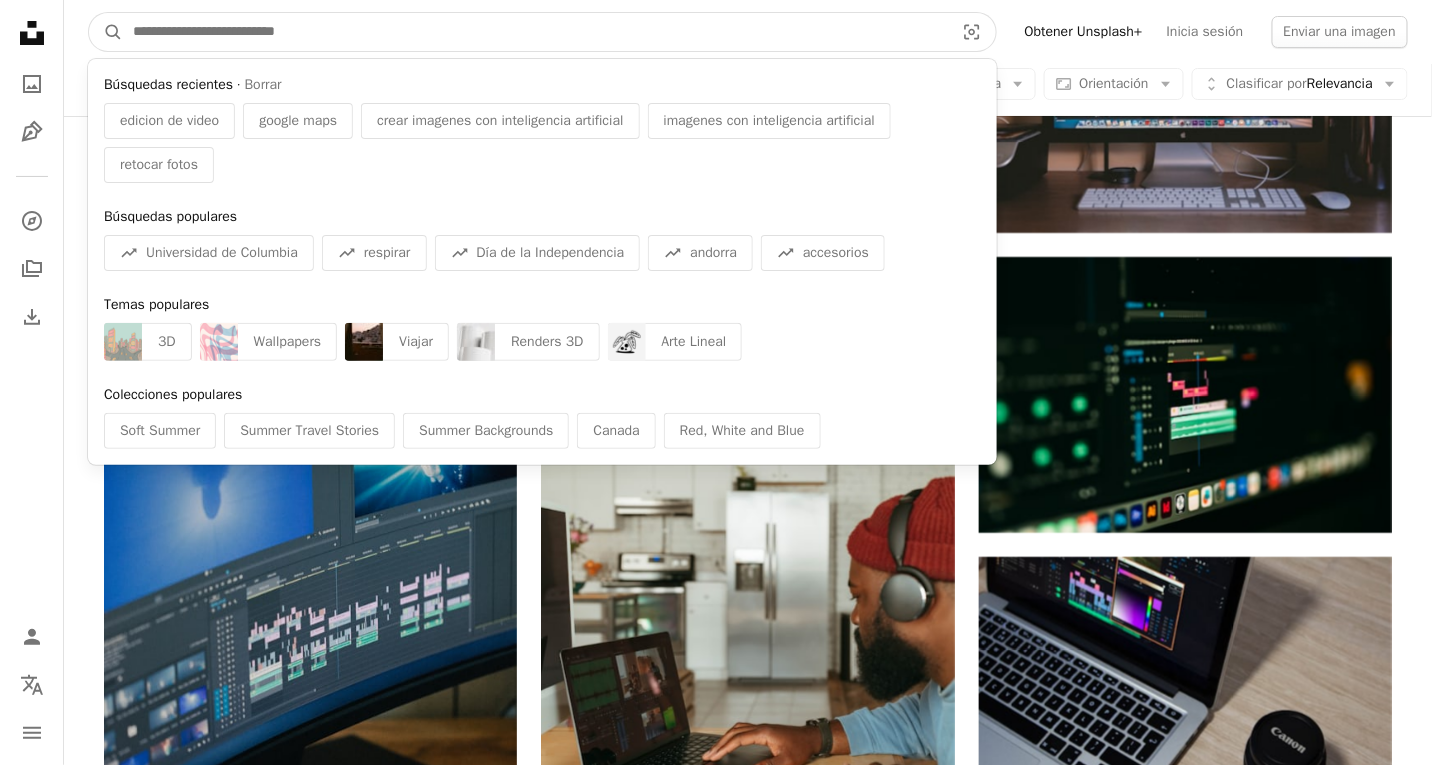 type 